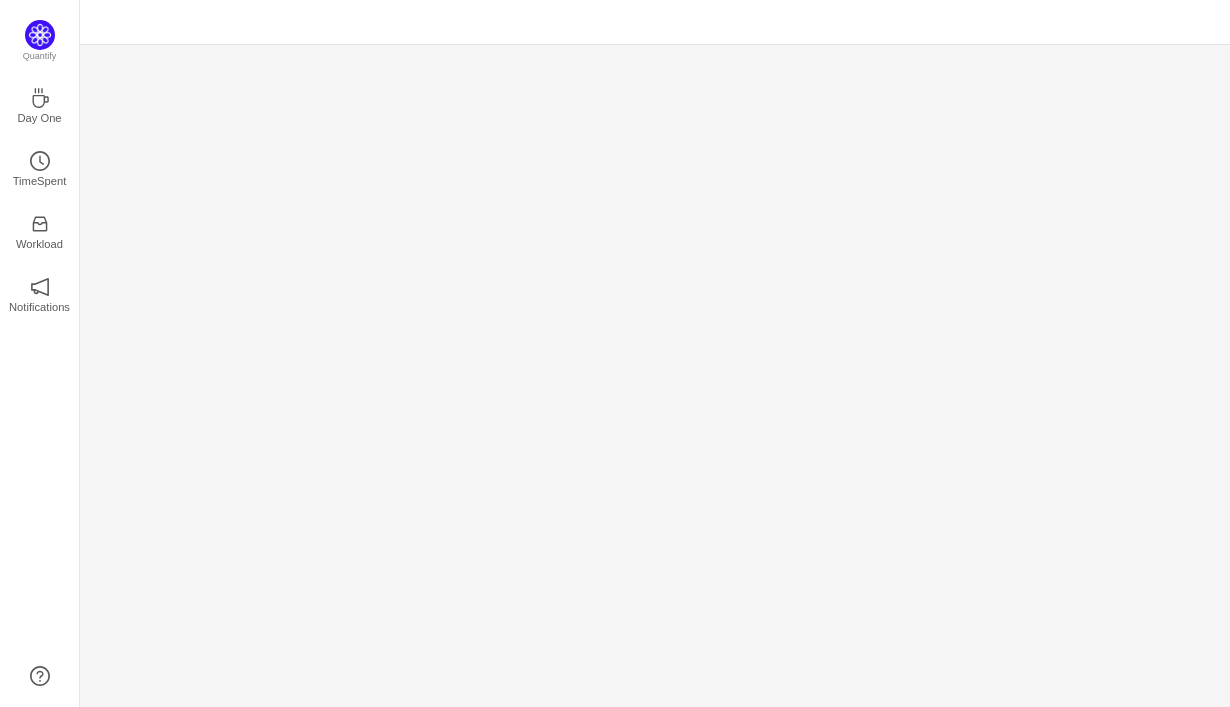scroll, scrollTop: 0, scrollLeft: 0, axis: both 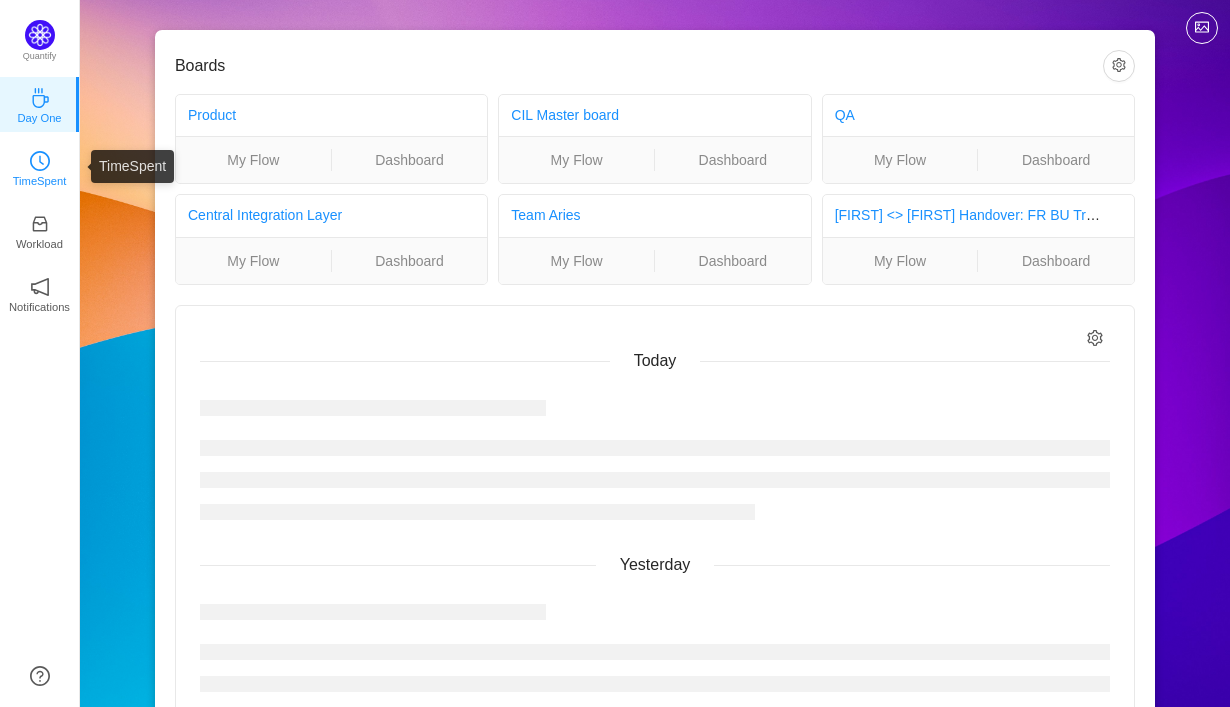 click on "TimeSpent" at bounding box center (40, 181) 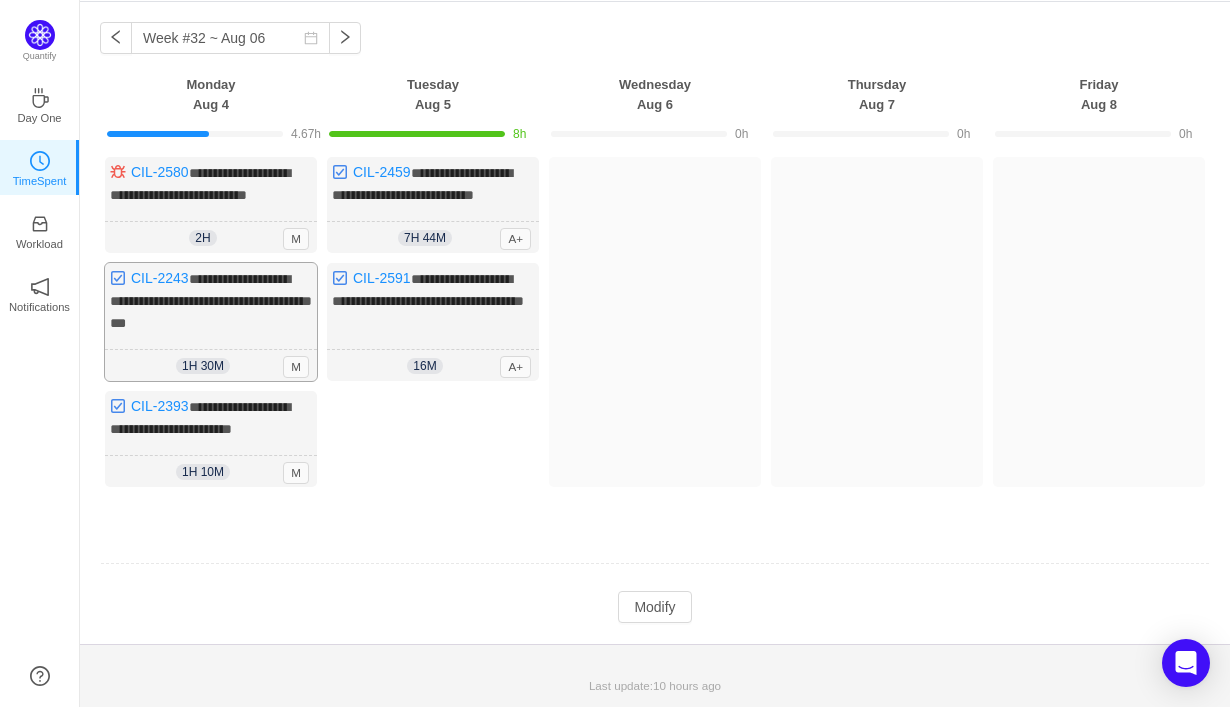 scroll, scrollTop: 107, scrollLeft: 0, axis: vertical 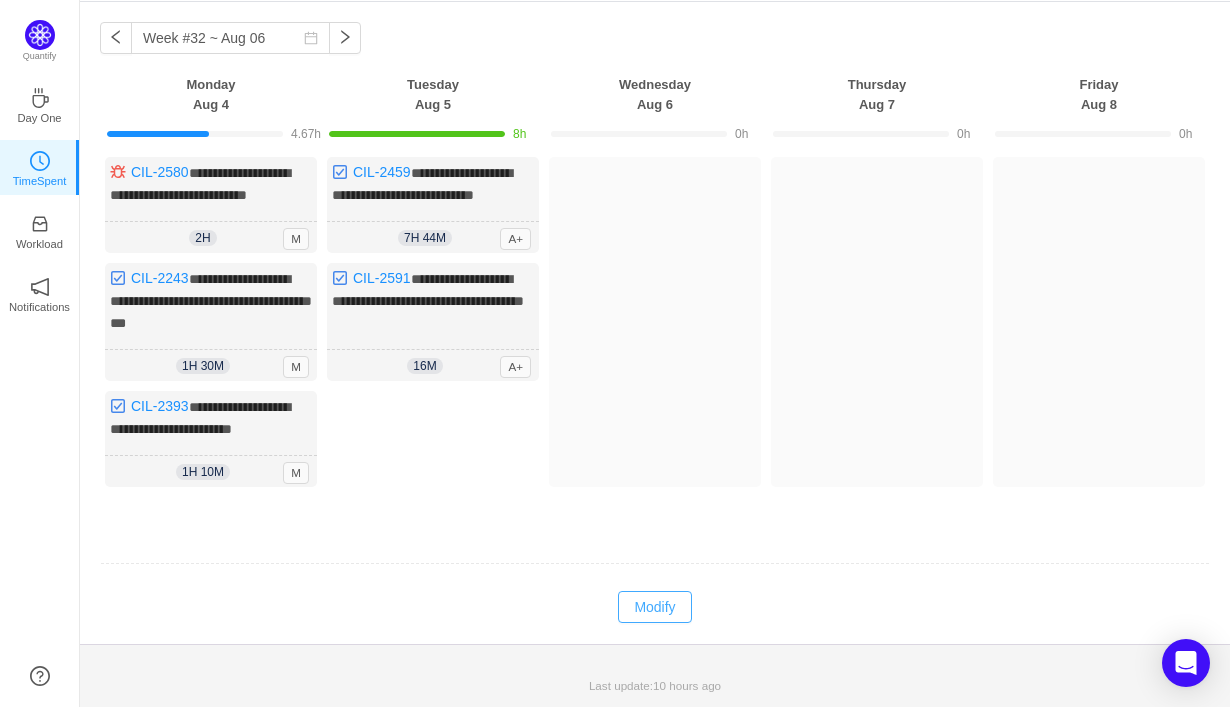 click on "Modify" at bounding box center [654, 607] 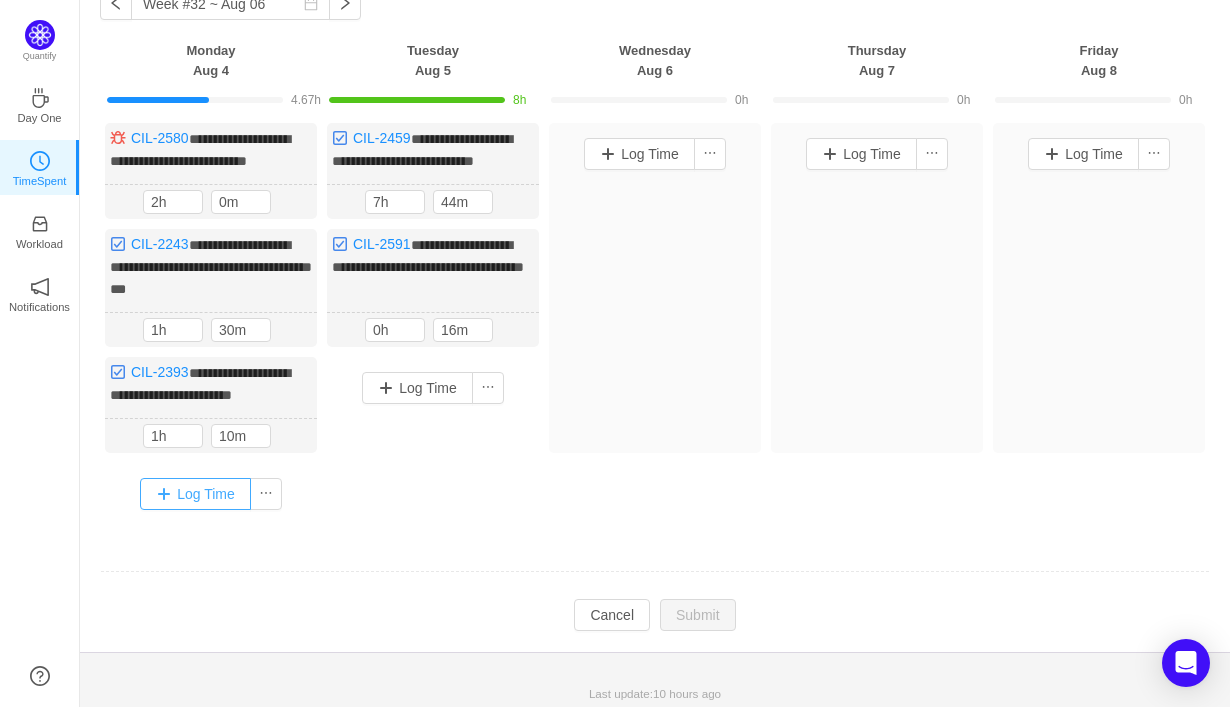 click on "Log Time" at bounding box center [195, 494] 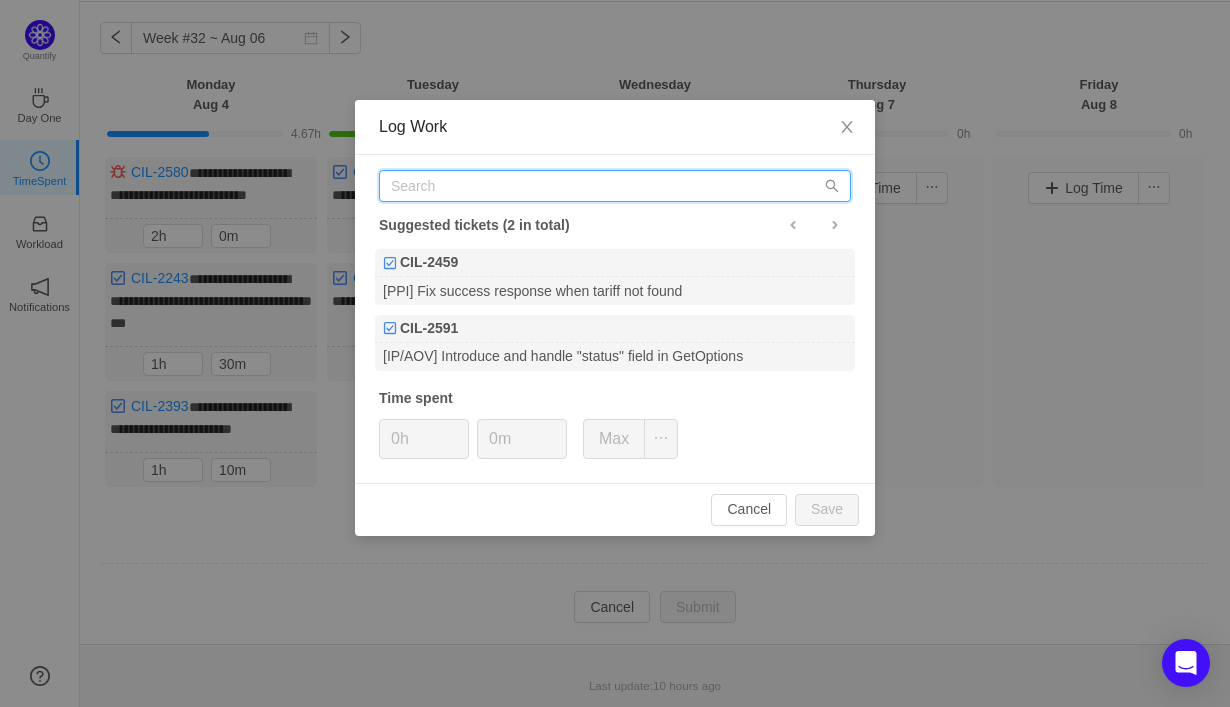 click at bounding box center [615, 186] 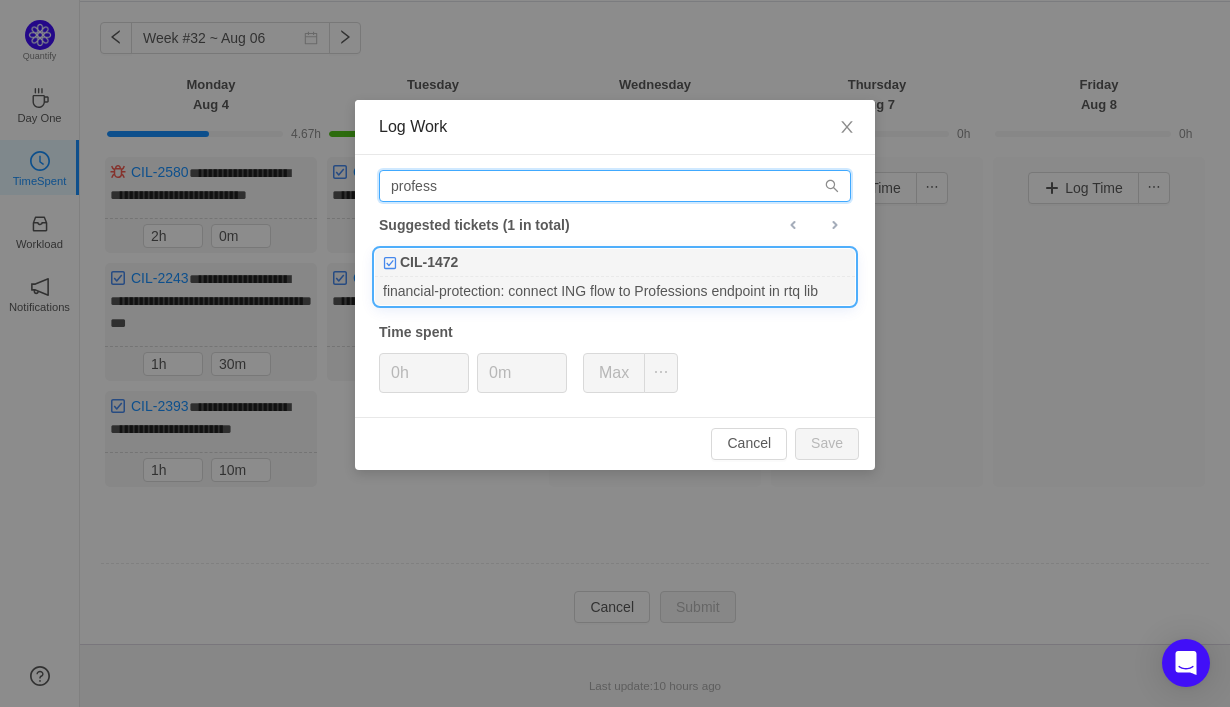 type on "profess" 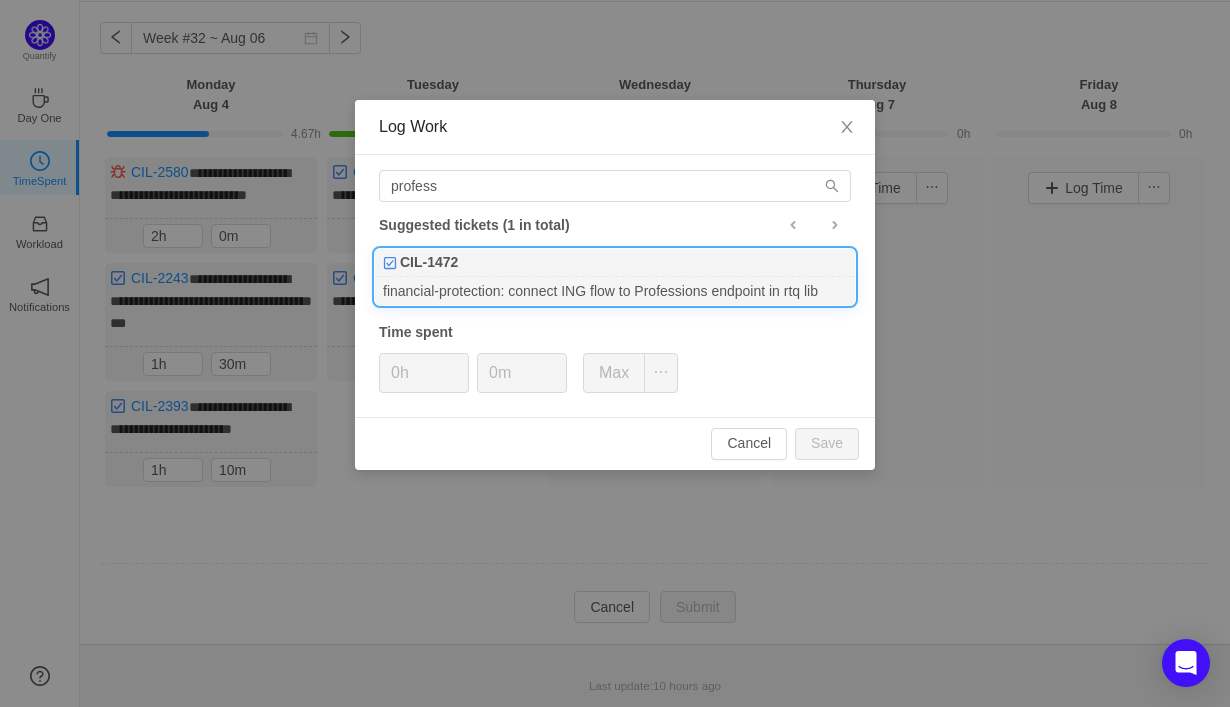 click on "CIL-1472" at bounding box center [615, 263] 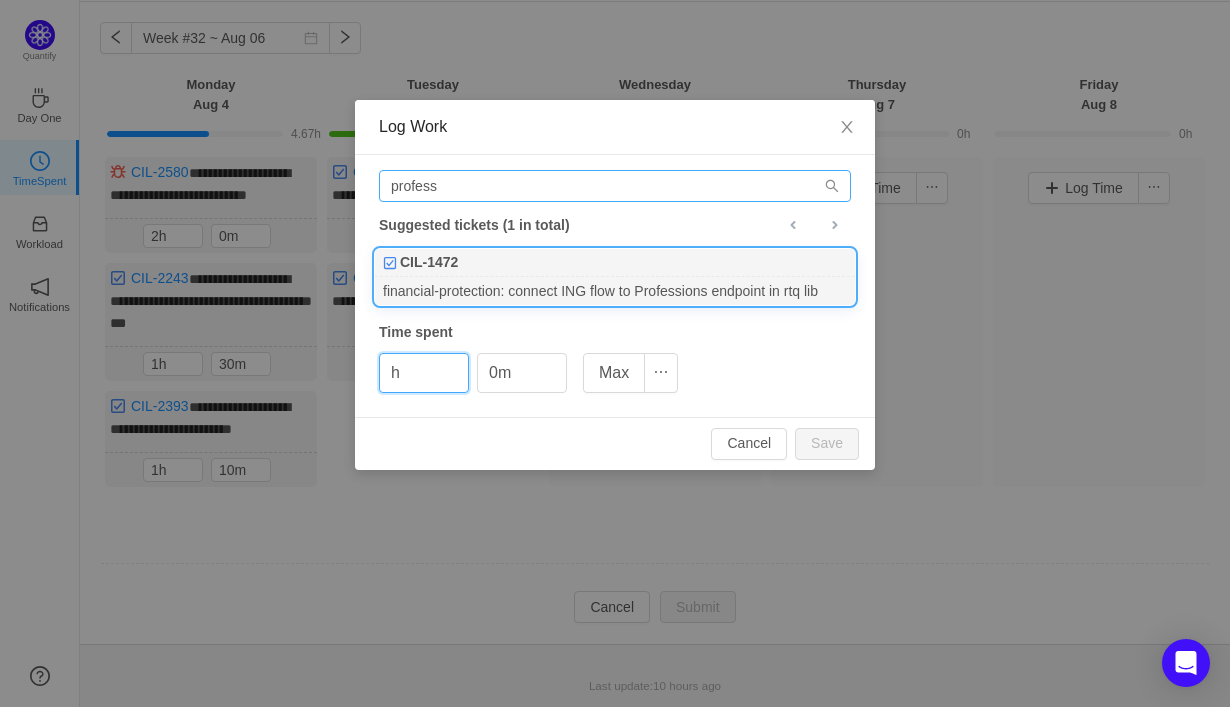 type on "h" 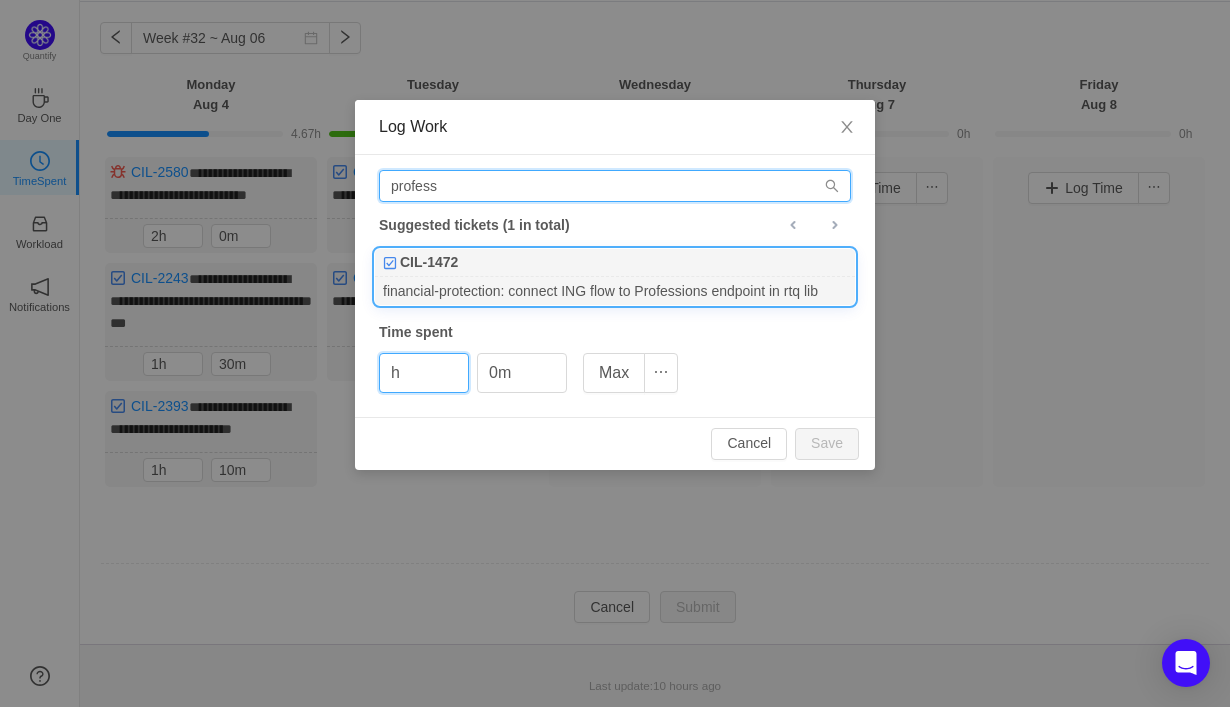 click on "profess" at bounding box center [615, 186] 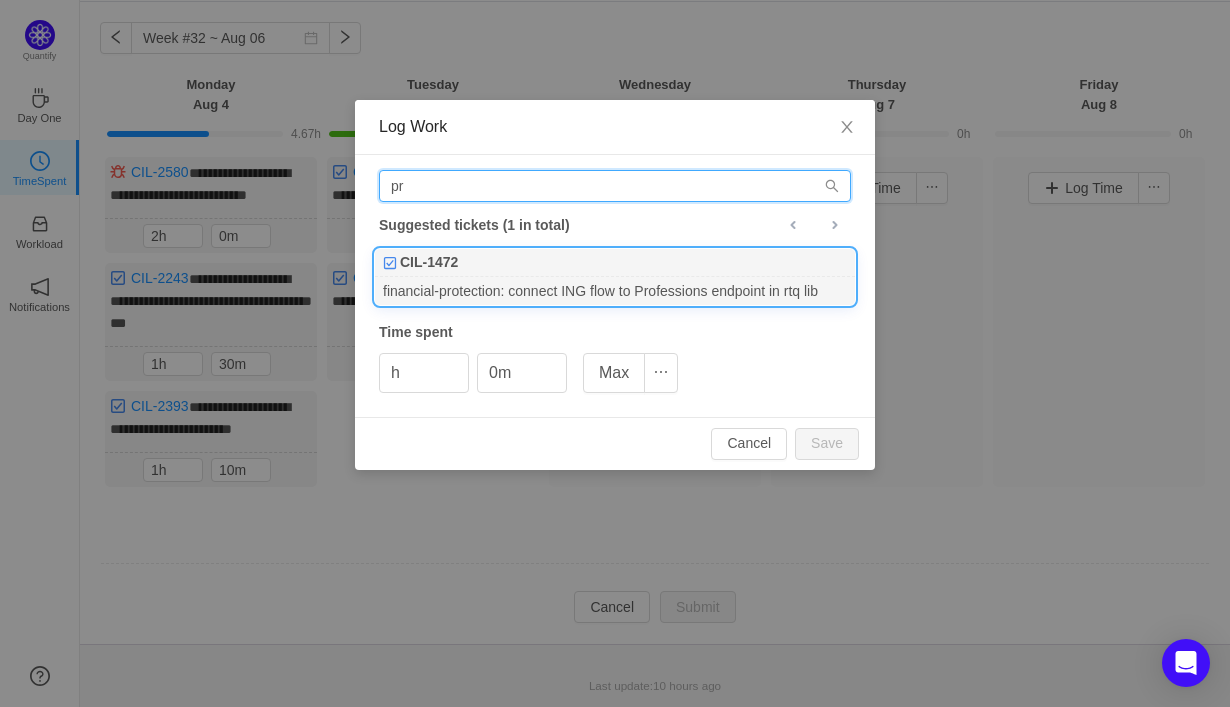 type on "p" 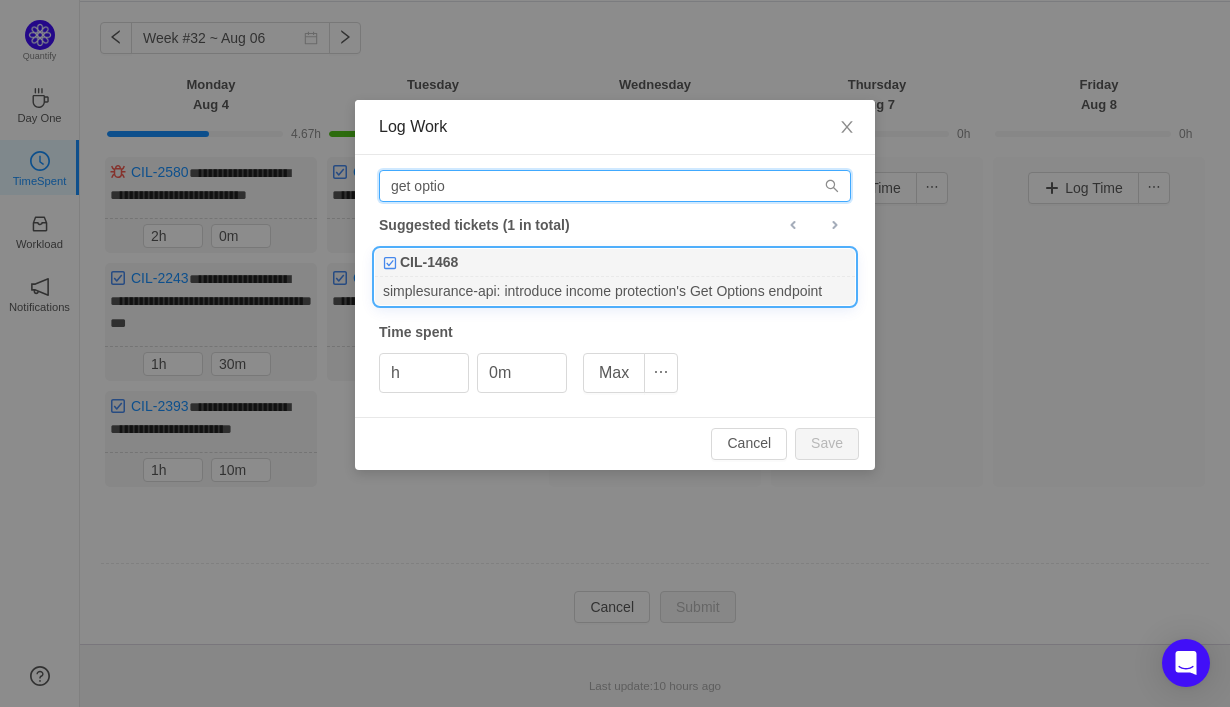 type on "get optio" 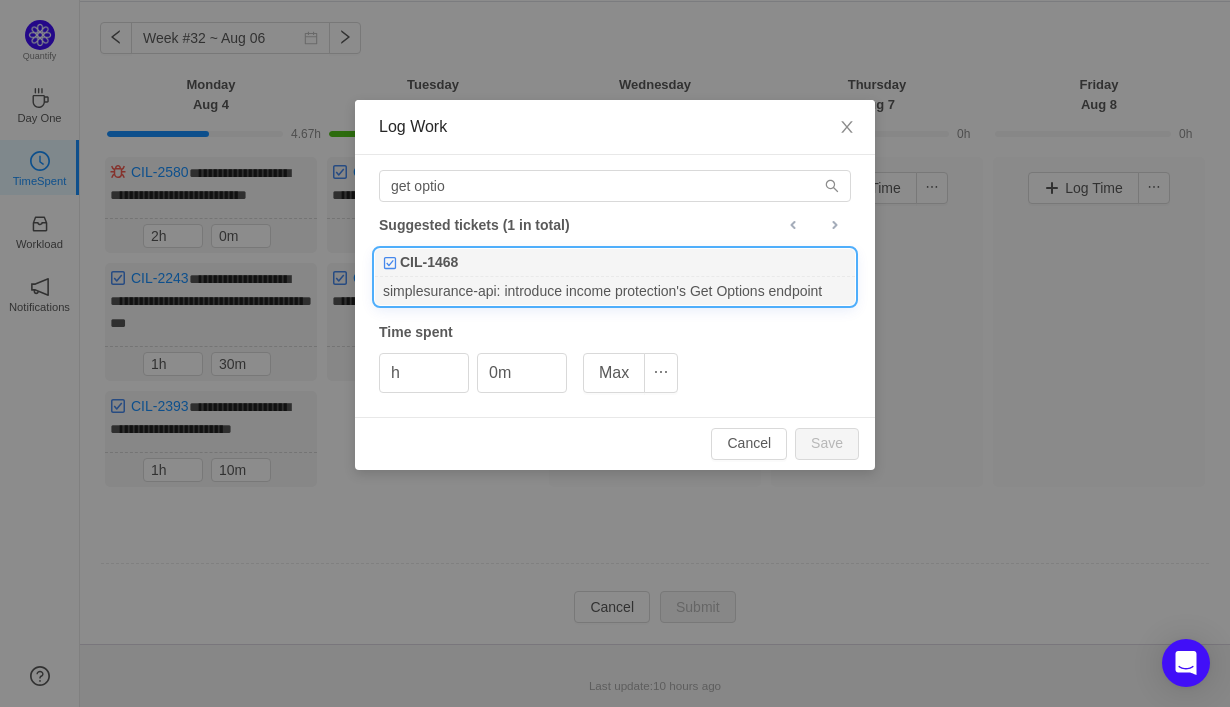 click on "CIL-1468" at bounding box center [615, 263] 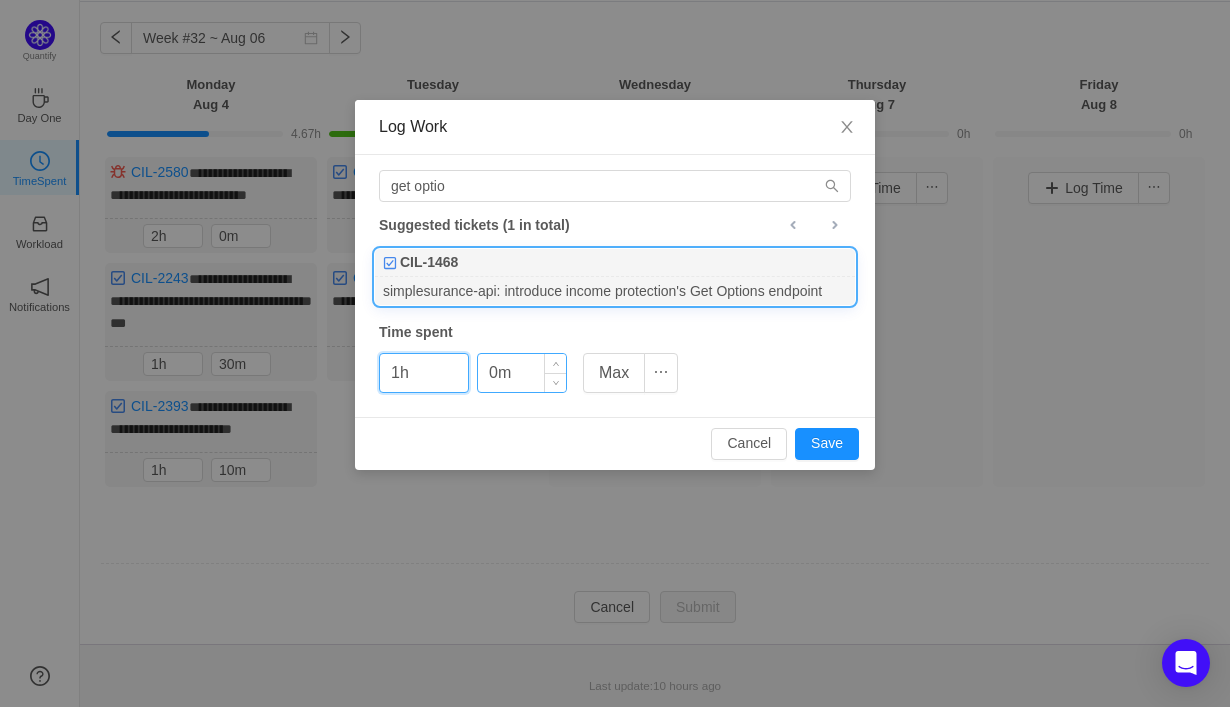 type on "1h" 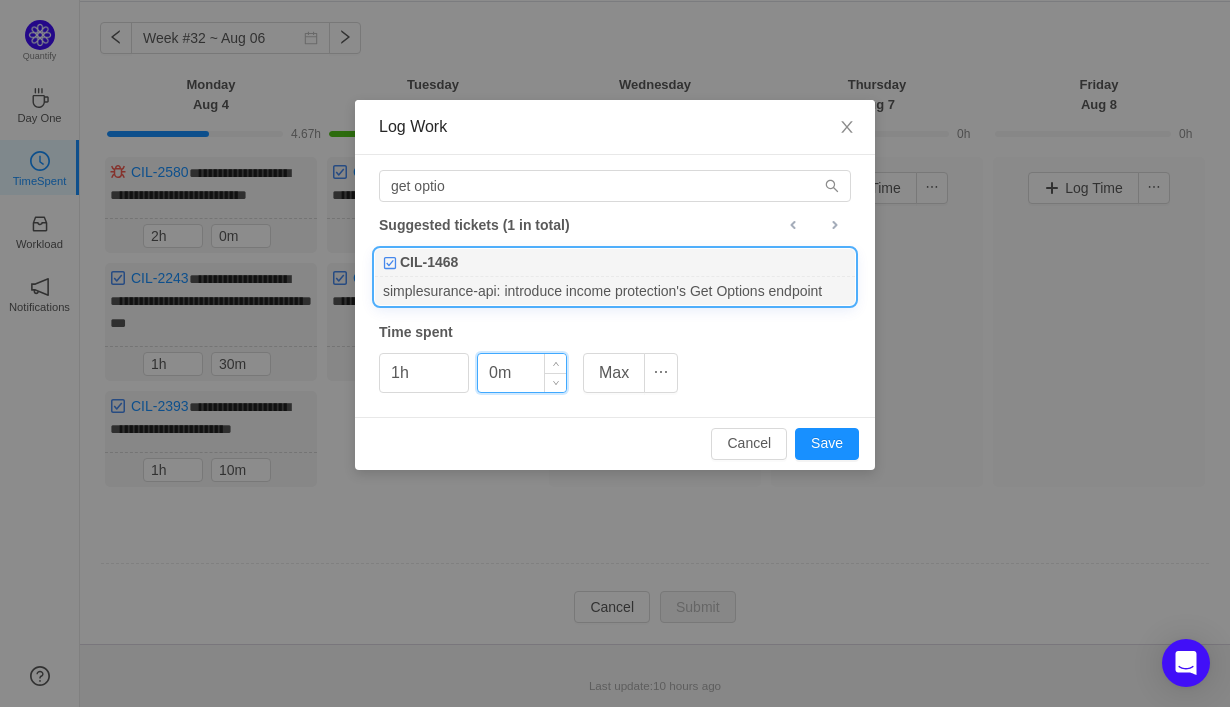 click on "0m" at bounding box center [522, 373] 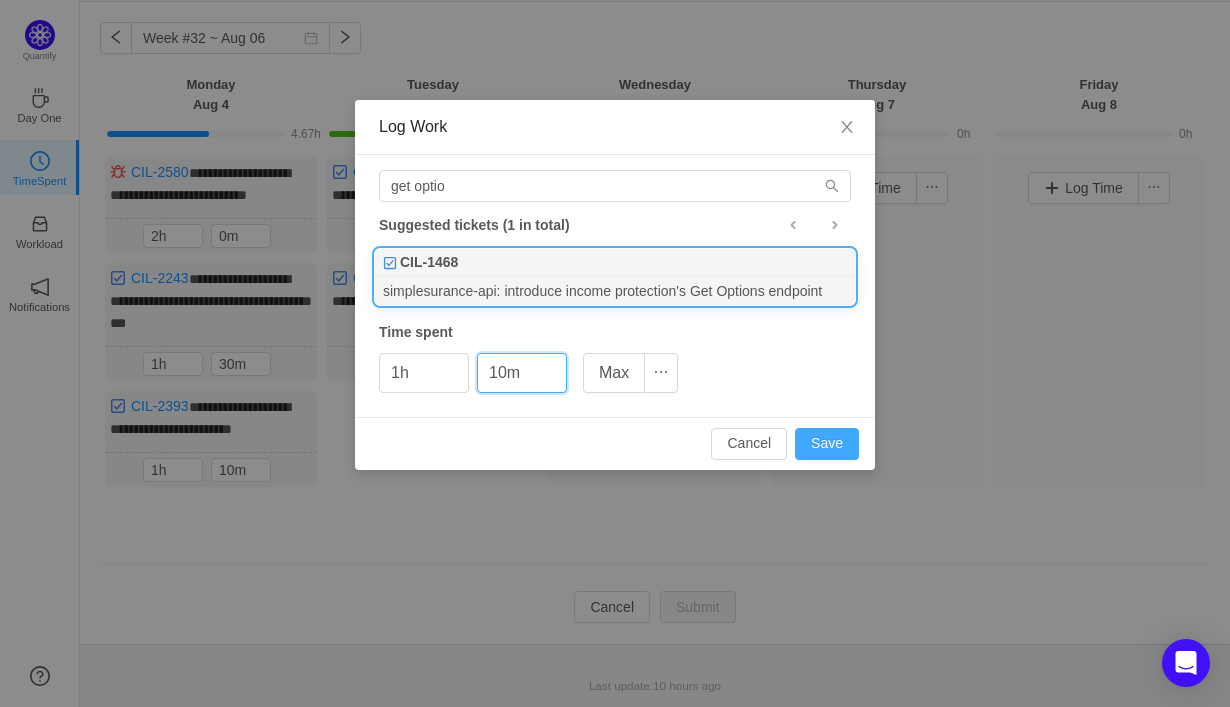 type on "10m" 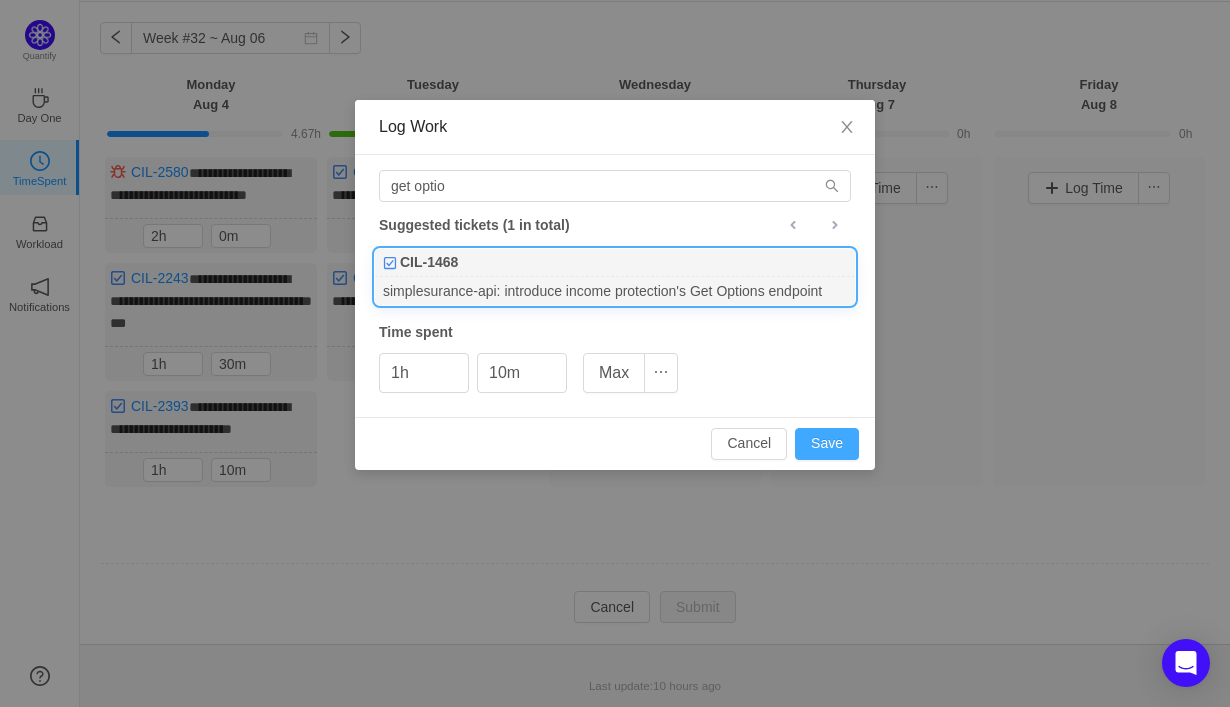 click on "Save" at bounding box center [827, 444] 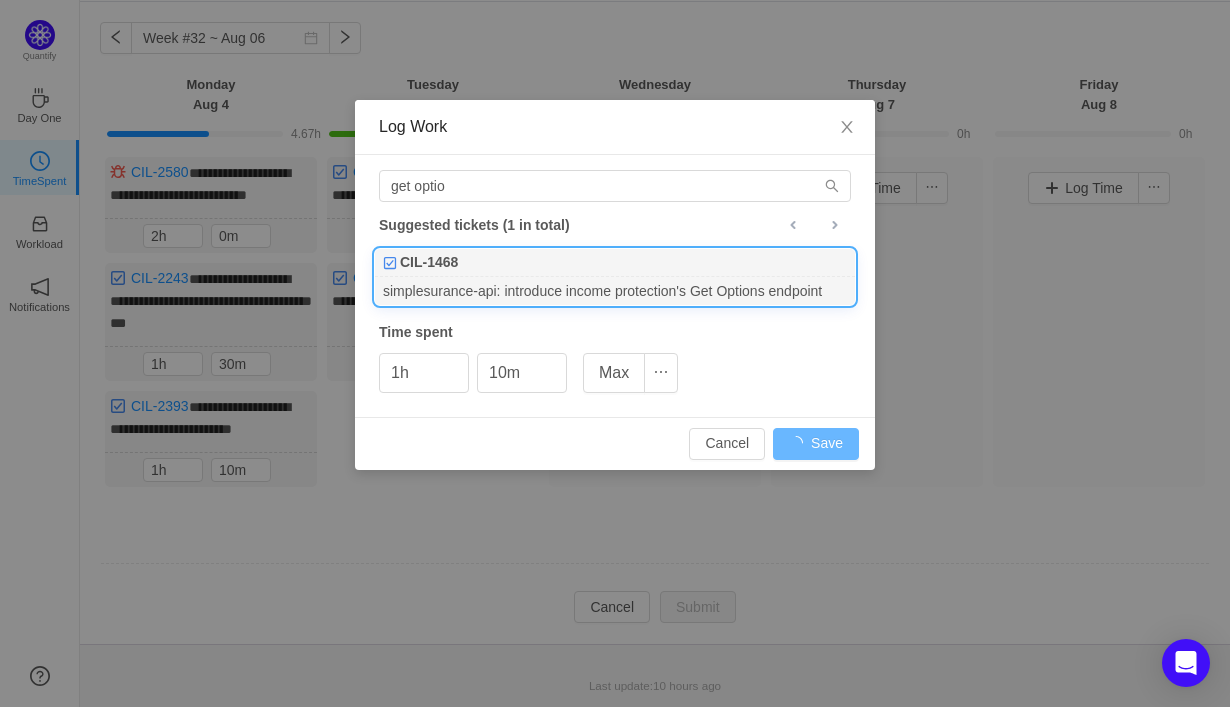 type on "0h" 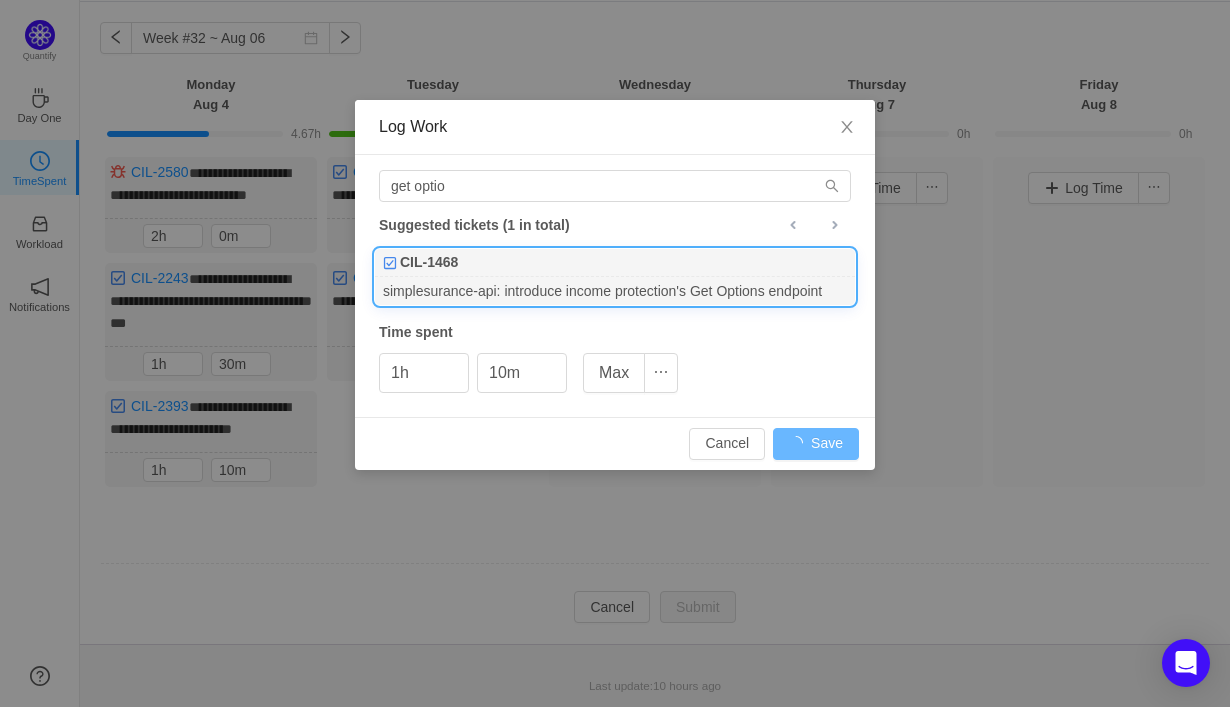 type on "0m" 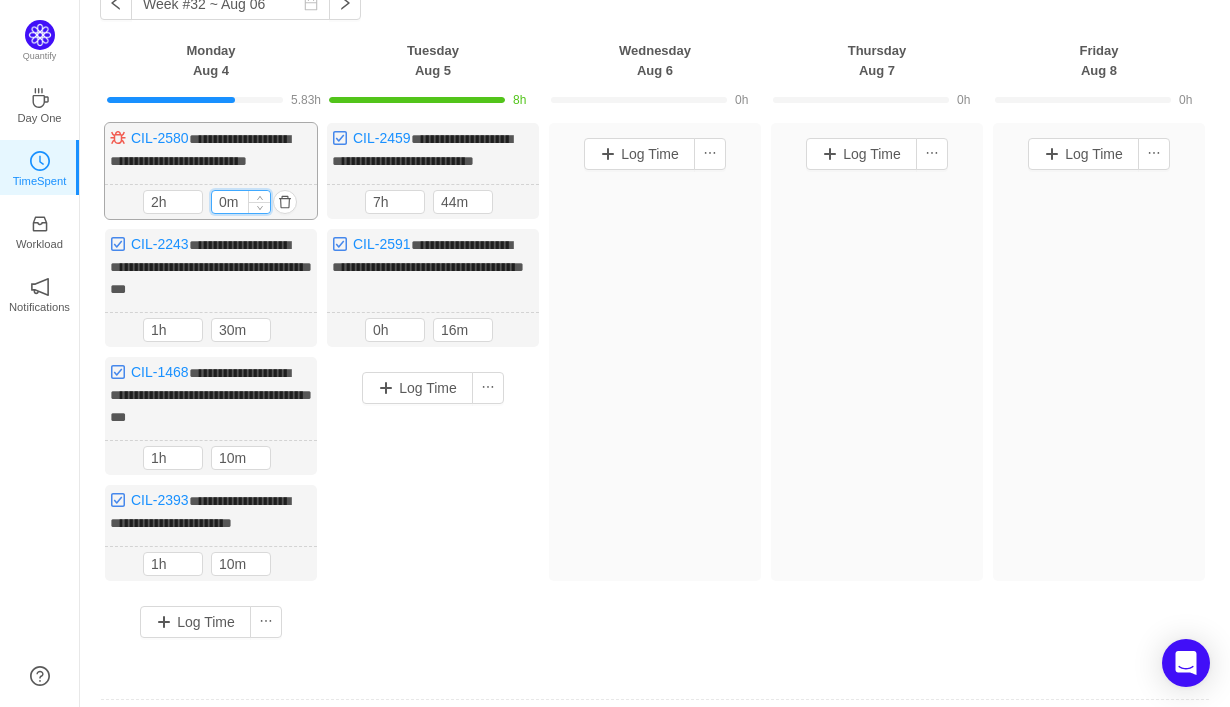 click on "0m" at bounding box center [241, 202] 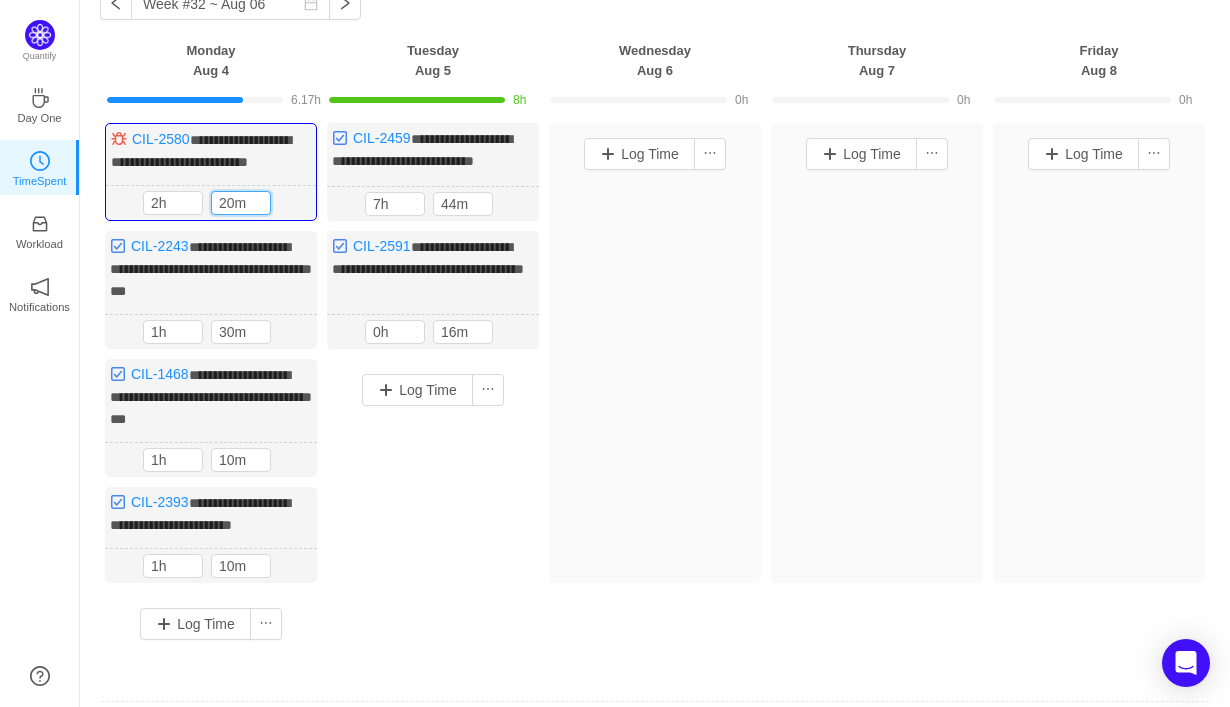 type on "20m" 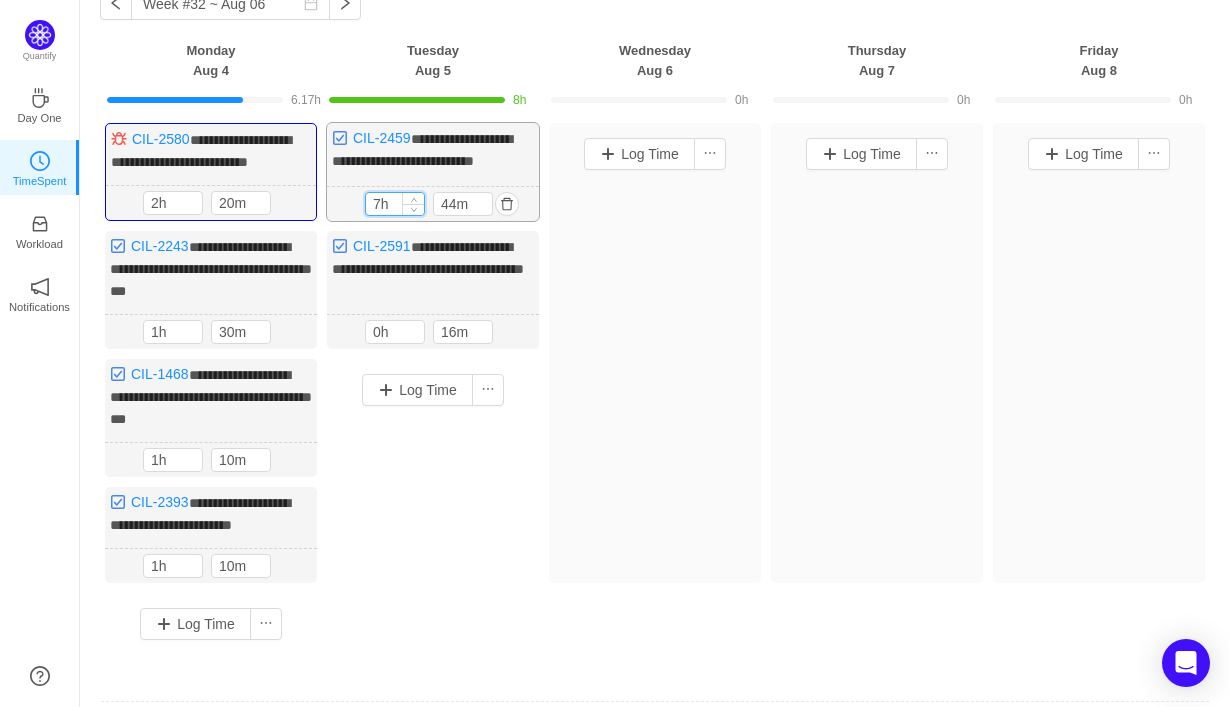 click on "7h" at bounding box center (395, 204) 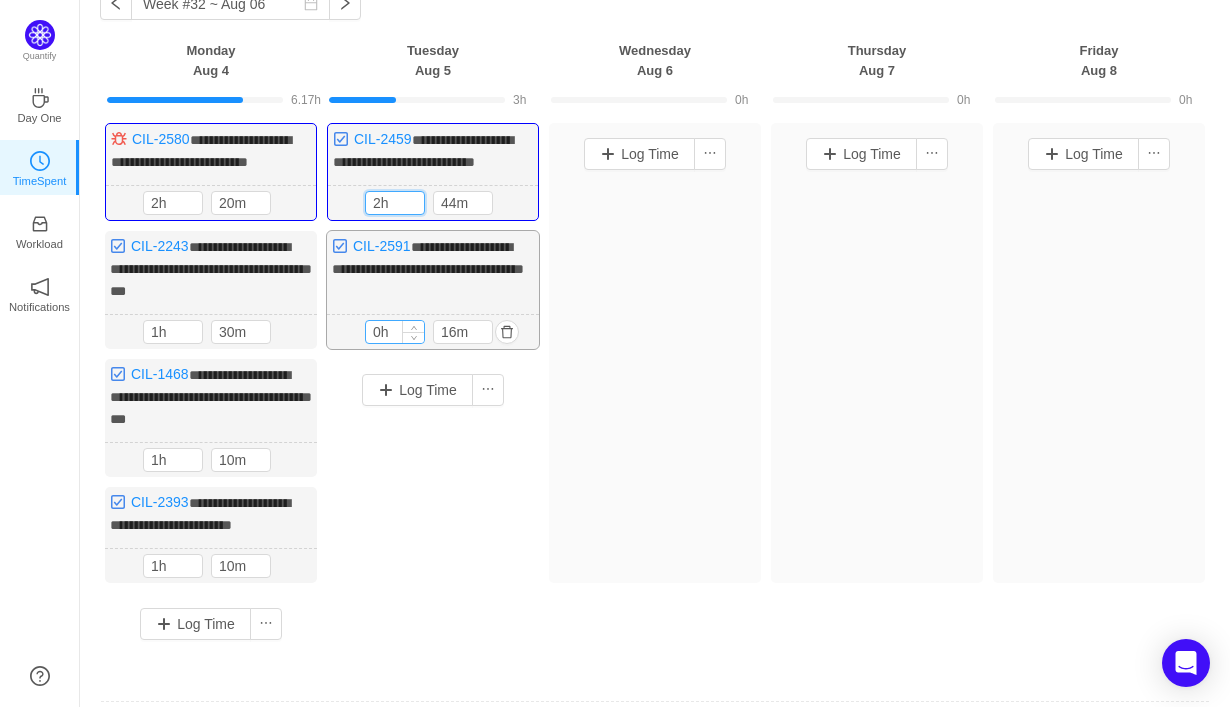 type on "2h" 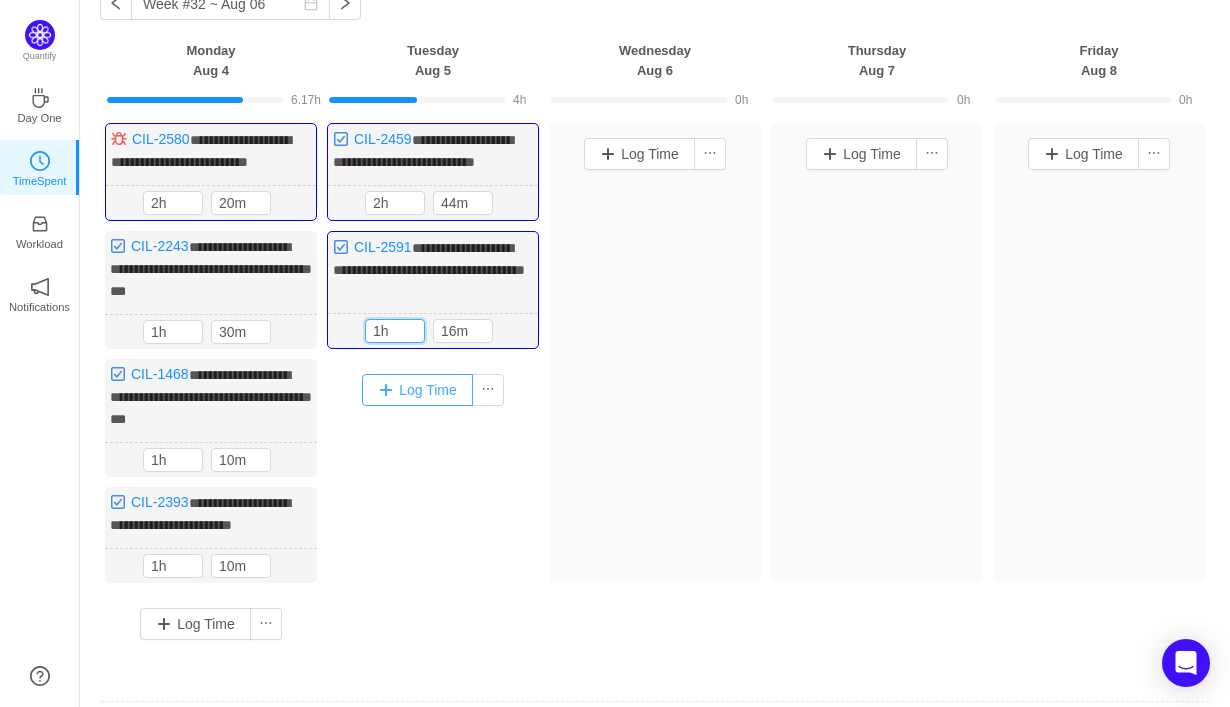 type on "1h" 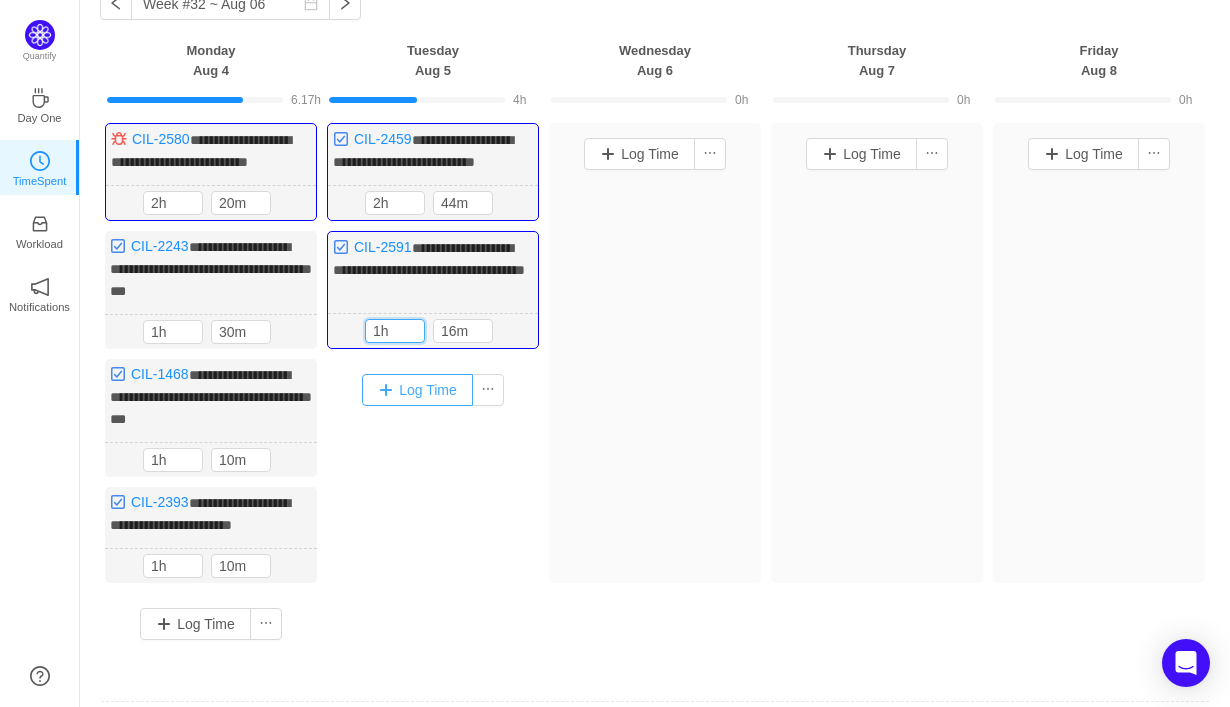 click on "Log Time" at bounding box center (417, 390) 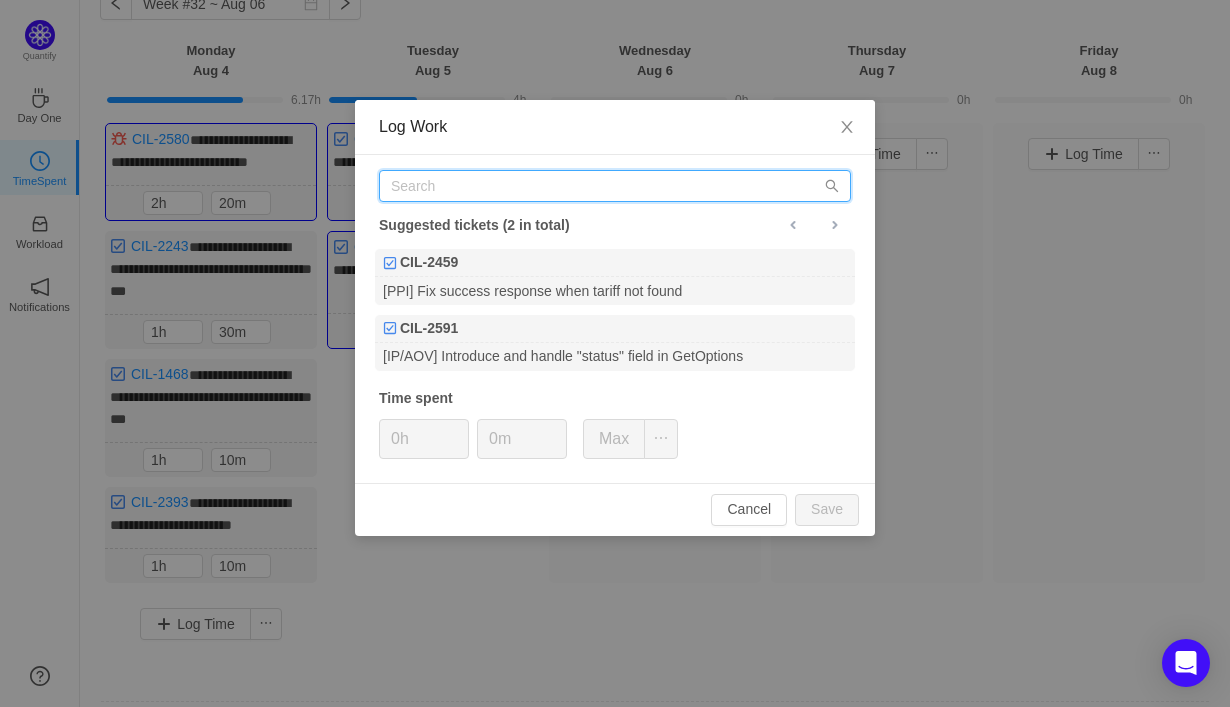 click at bounding box center (615, 186) 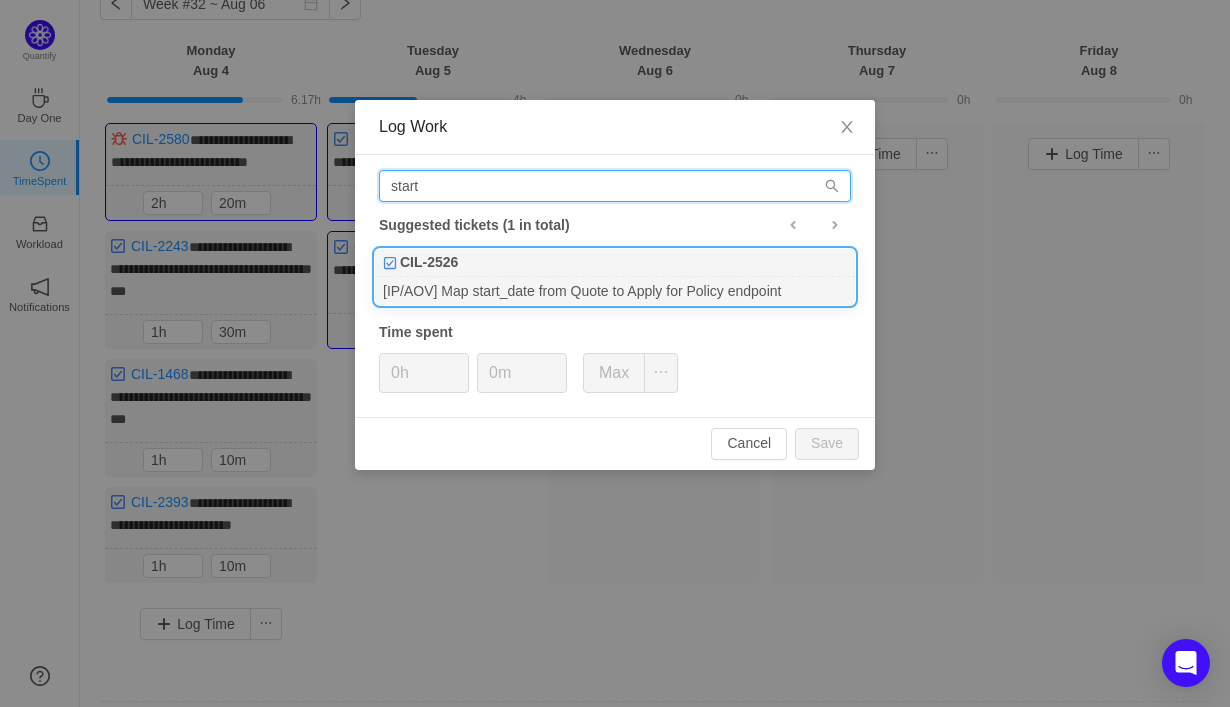 type on "start" 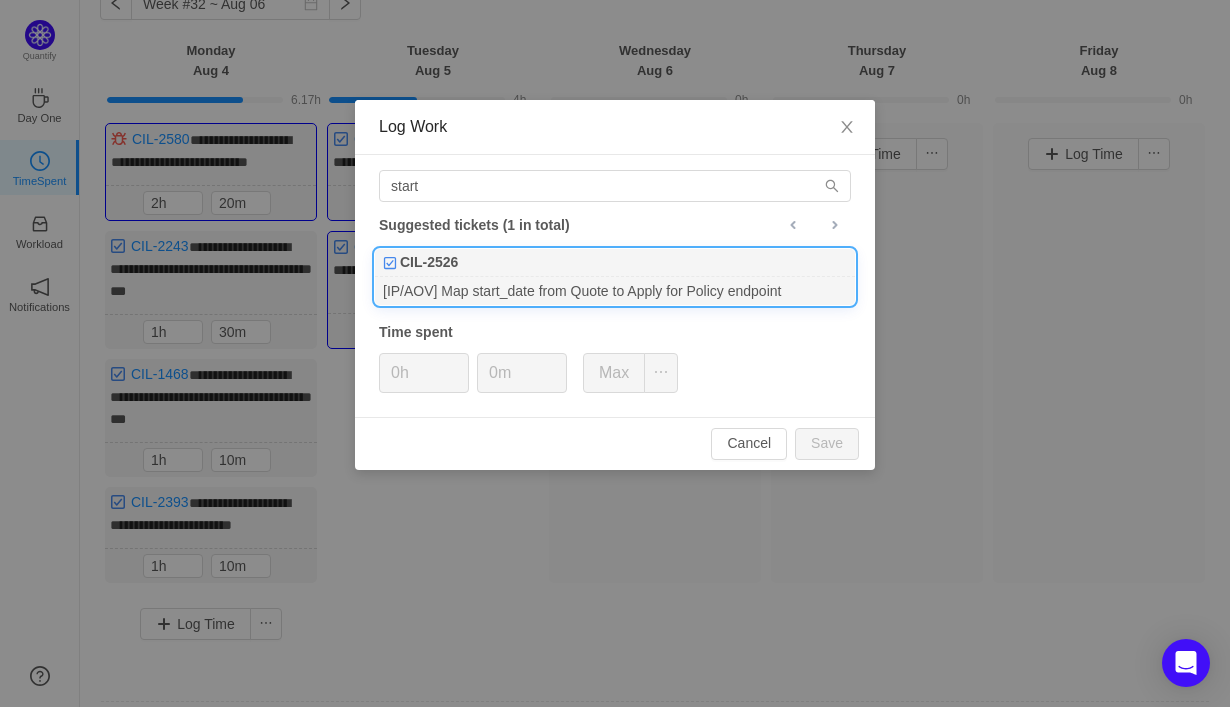 click on "[IP/AOV] Map start_date from Quote to Apply for Policy endpoint" at bounding box center [615, 290] 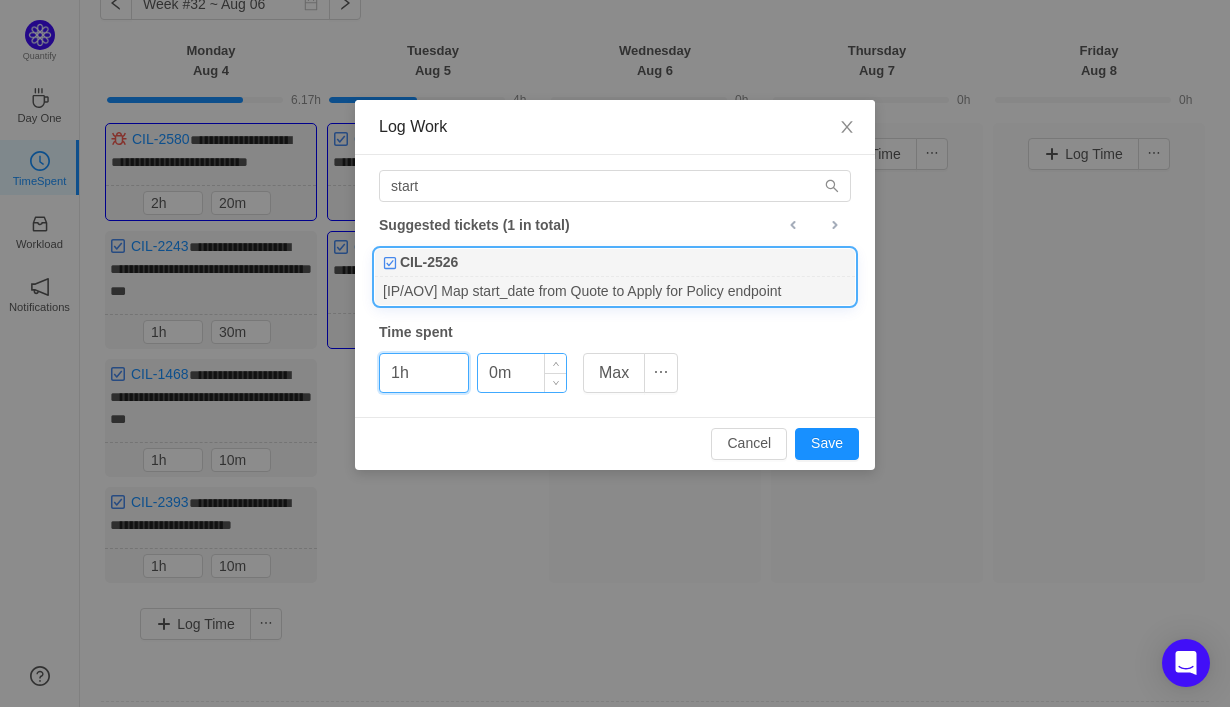 type on "1h" 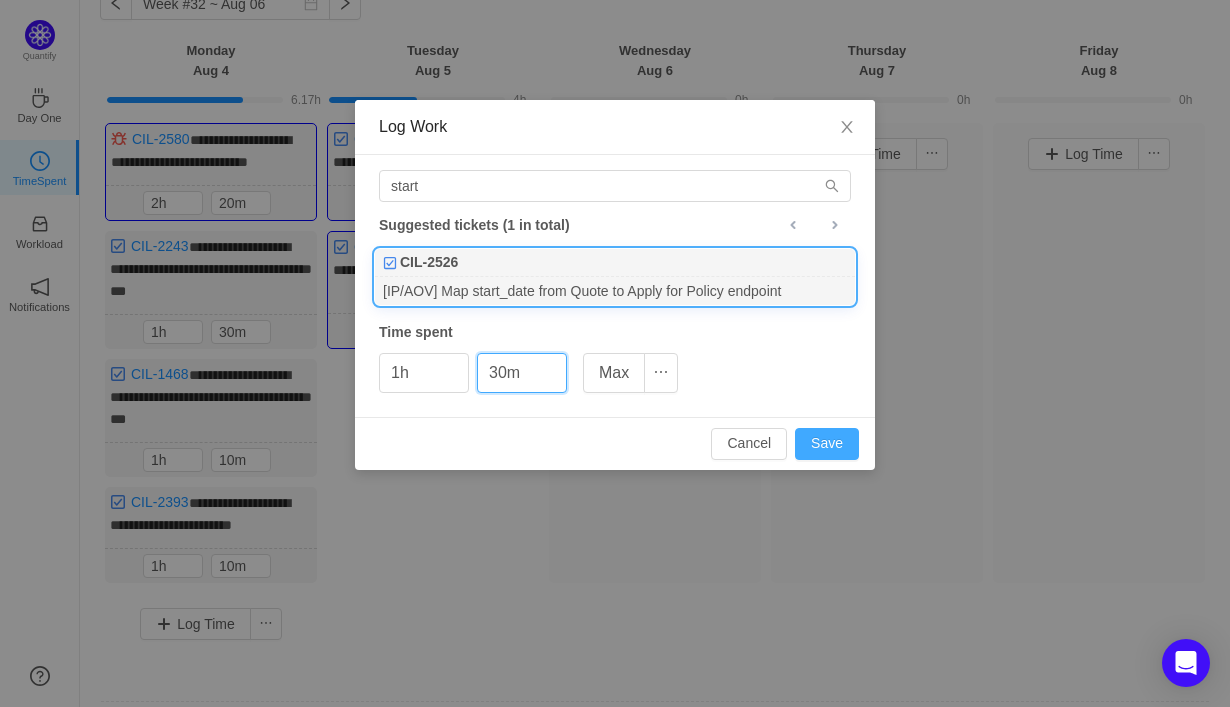 type on "30m" 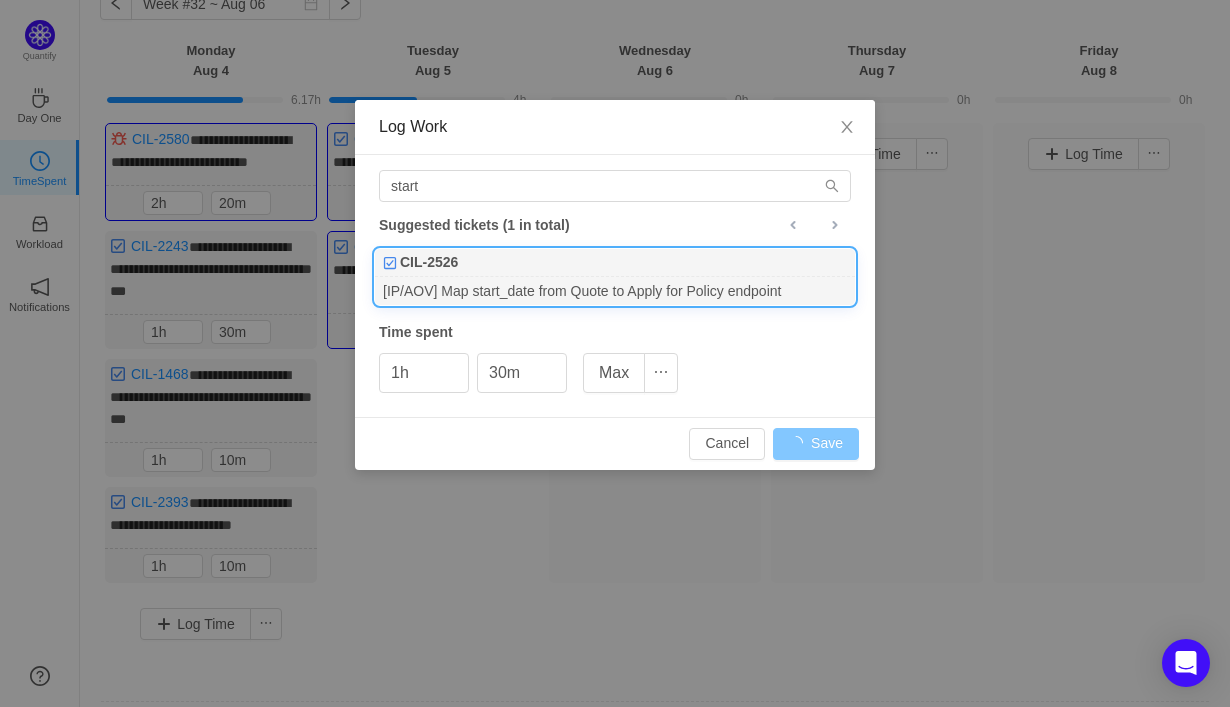 type on "0h" 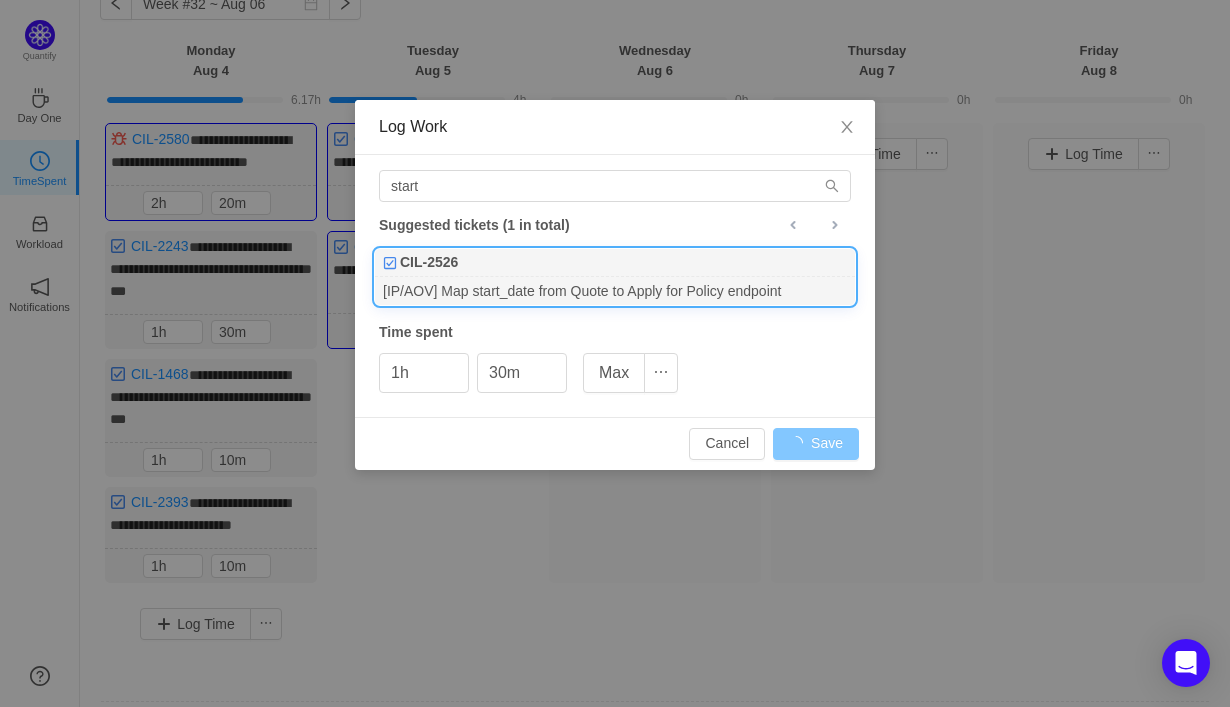 type on "0m" 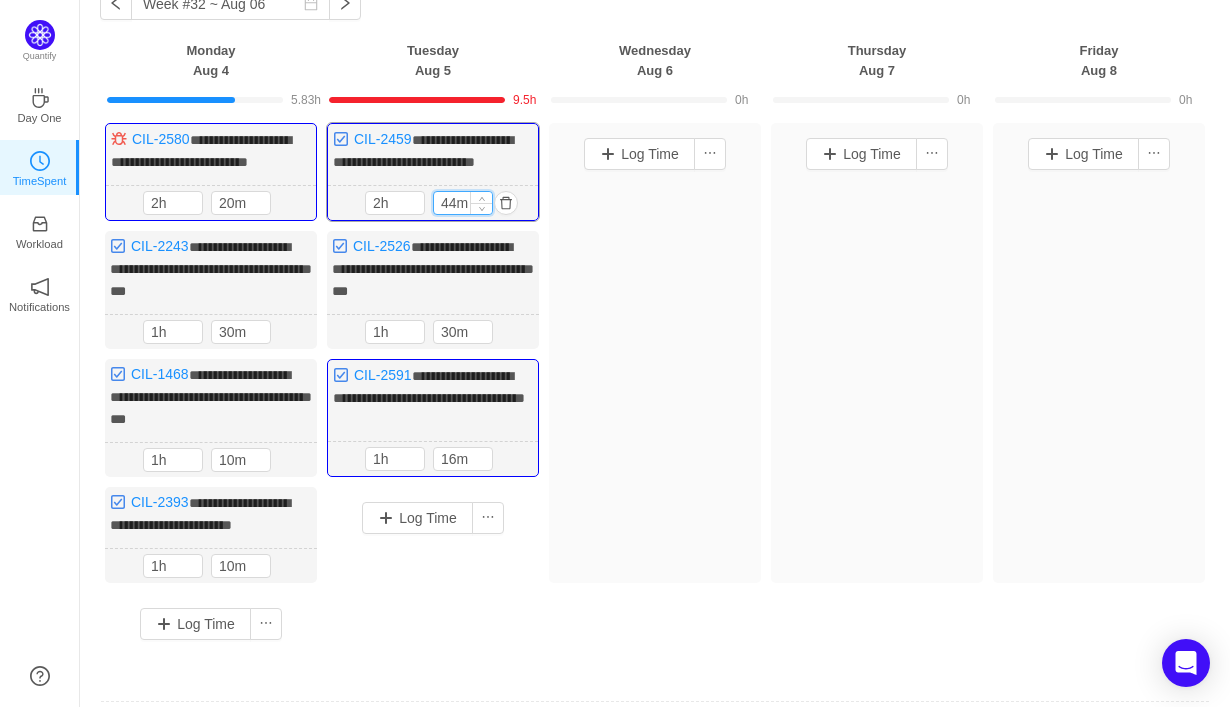 click on "44m" at bounding box center (463, 203) 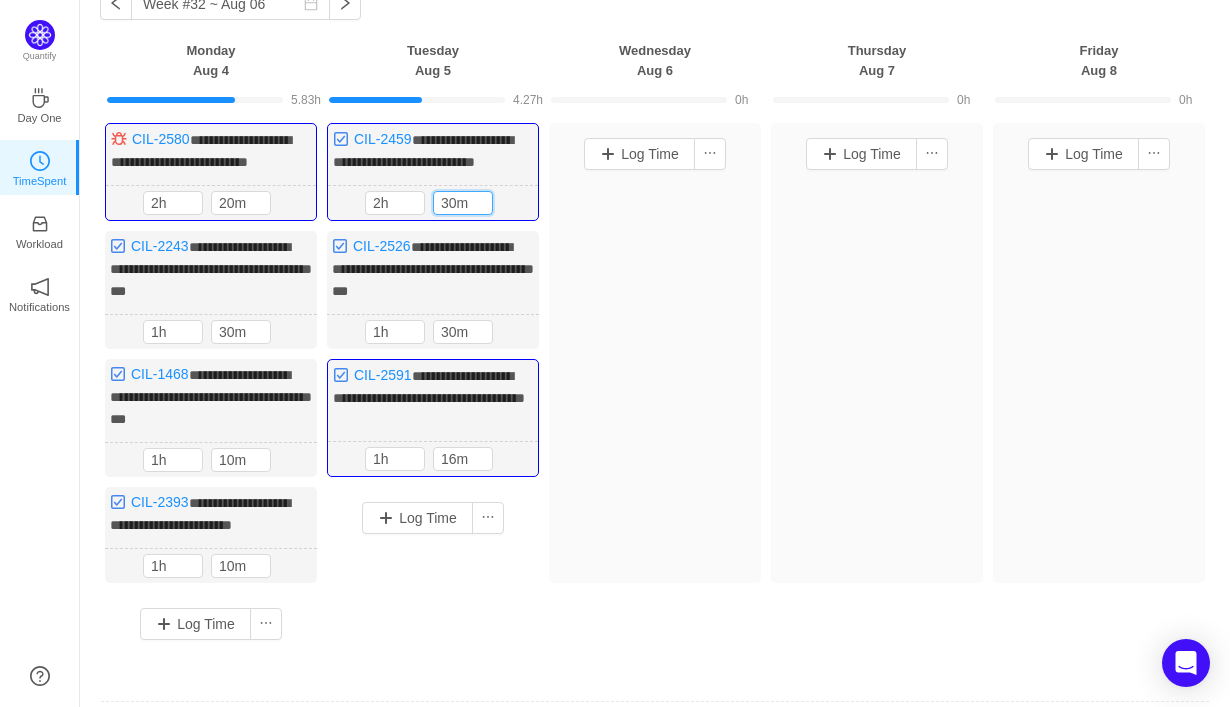 type on "30m" 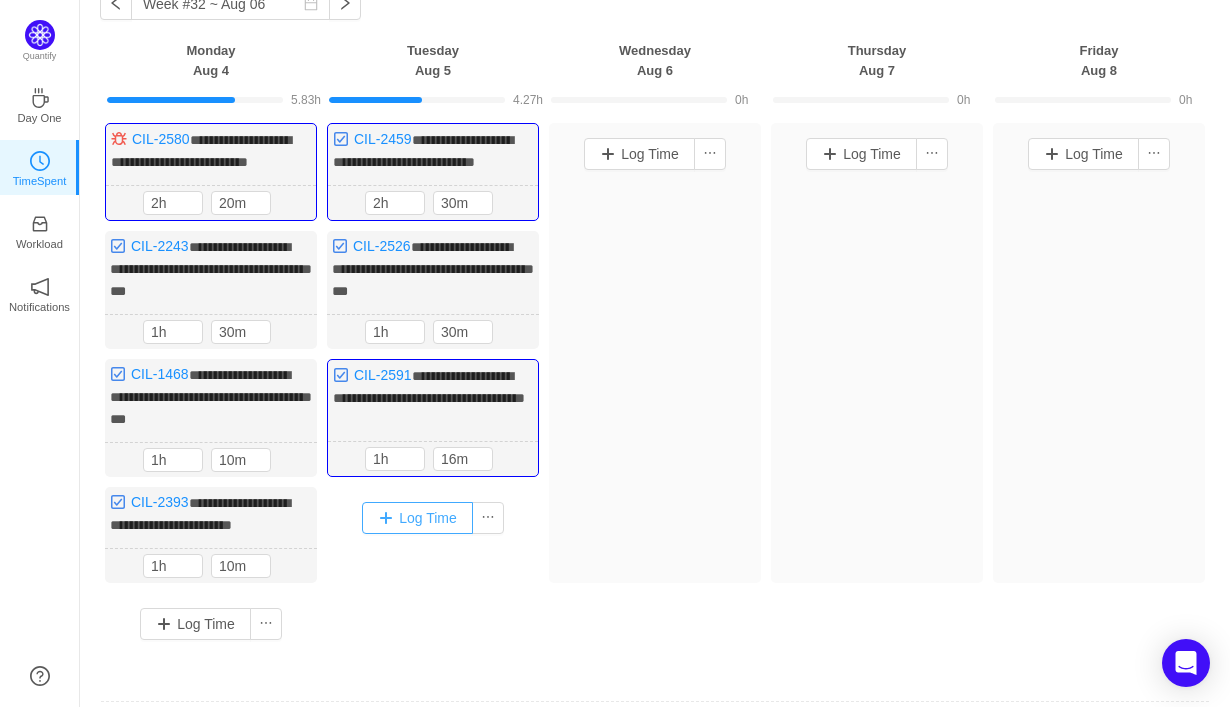 click on "Log Time" at bounding box center (417, 518) 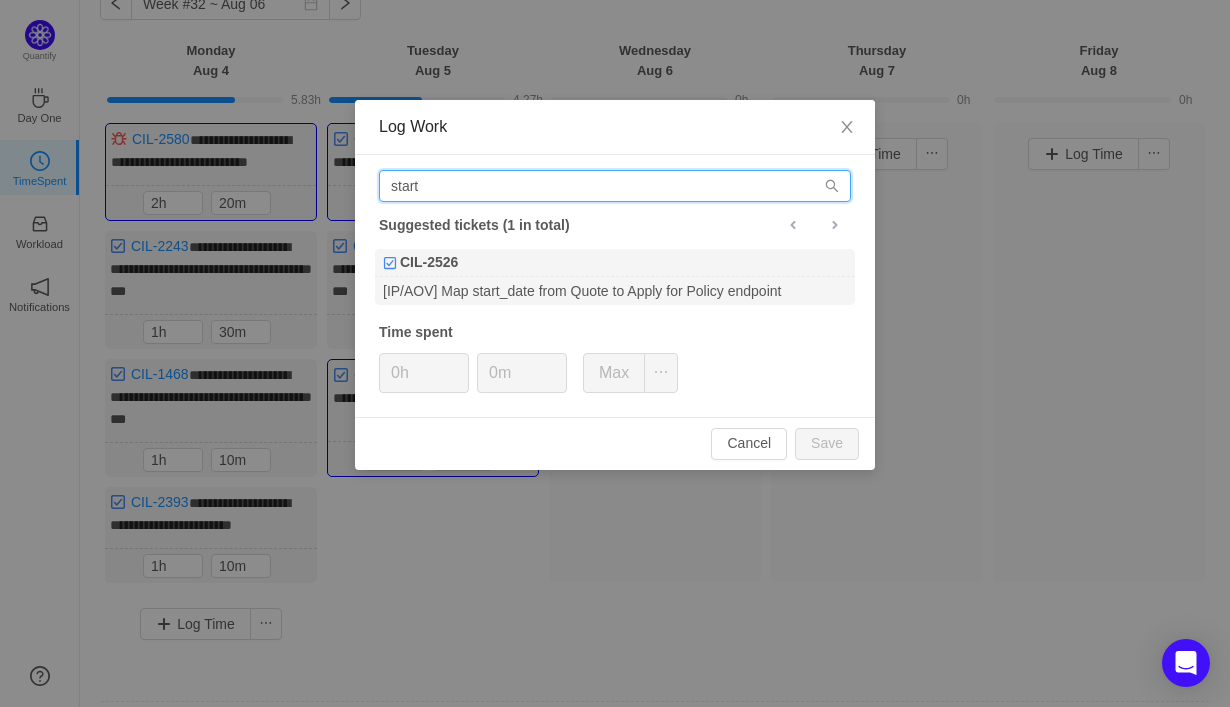 click on "start" at bounding box center (615, 186) 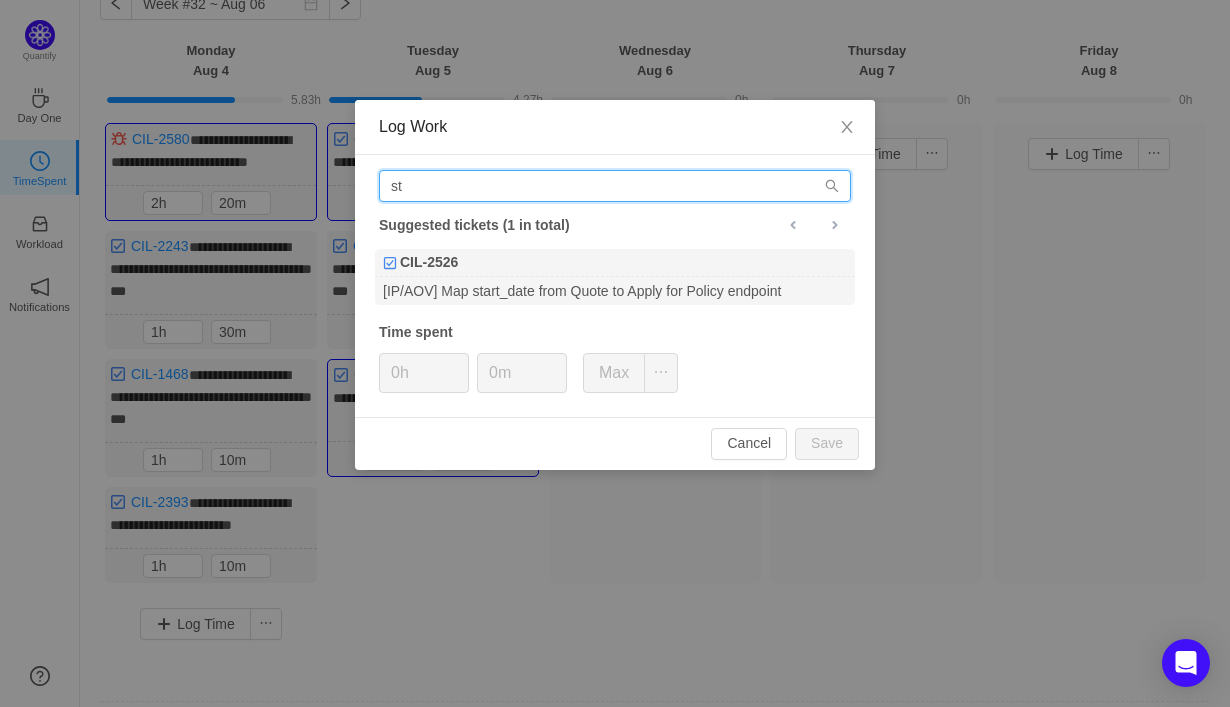type on "s" 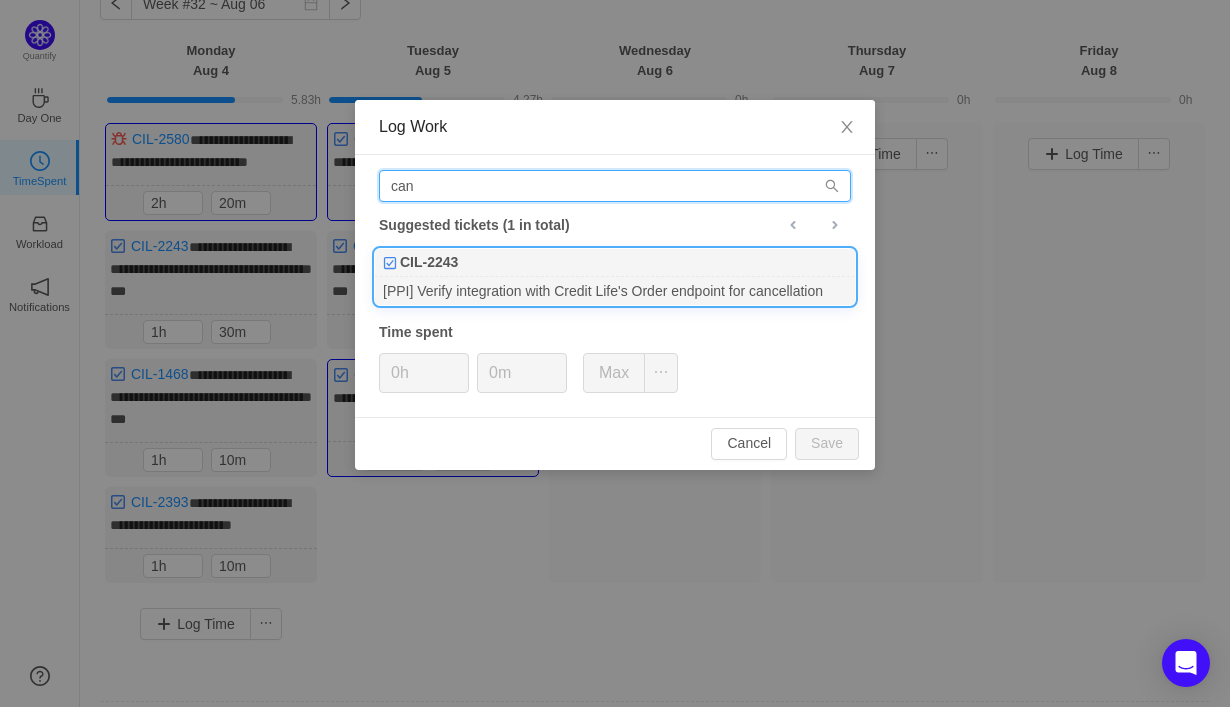 type on "can" 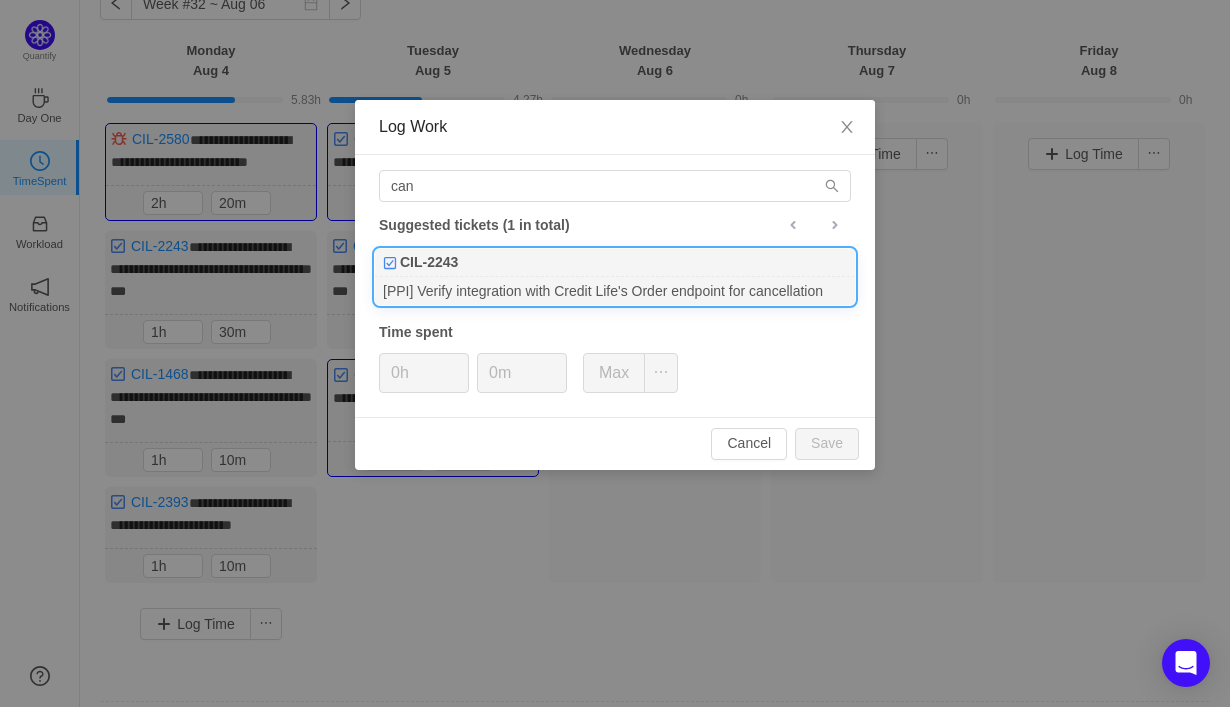 click on "[PPI] Verify integration with Credit Life's Order endpoint for cancellation" at bounding box center (615, 290) 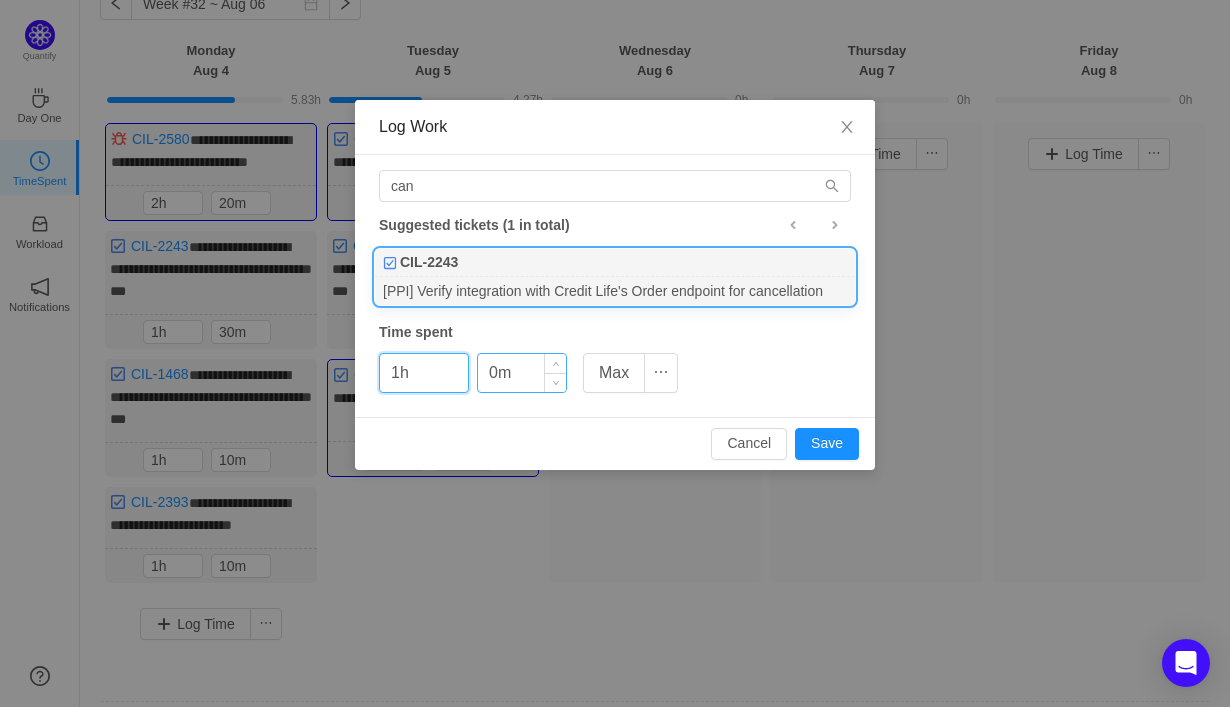 type on "1h" 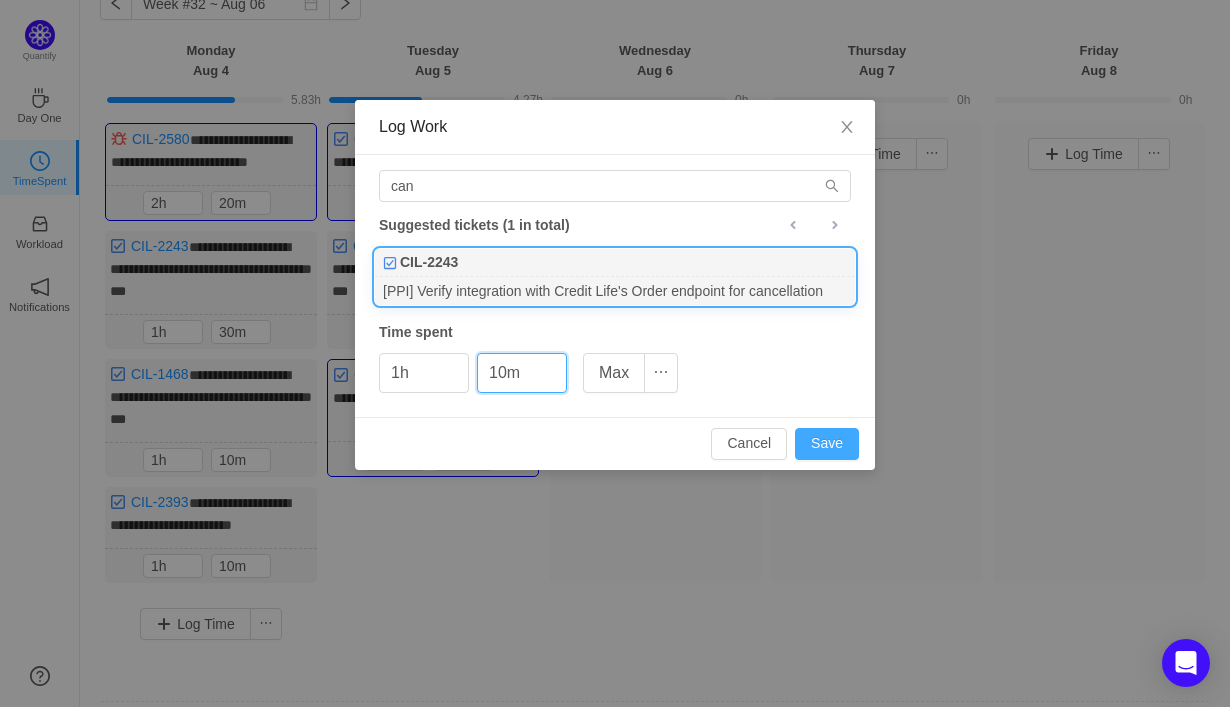 type on "10m" 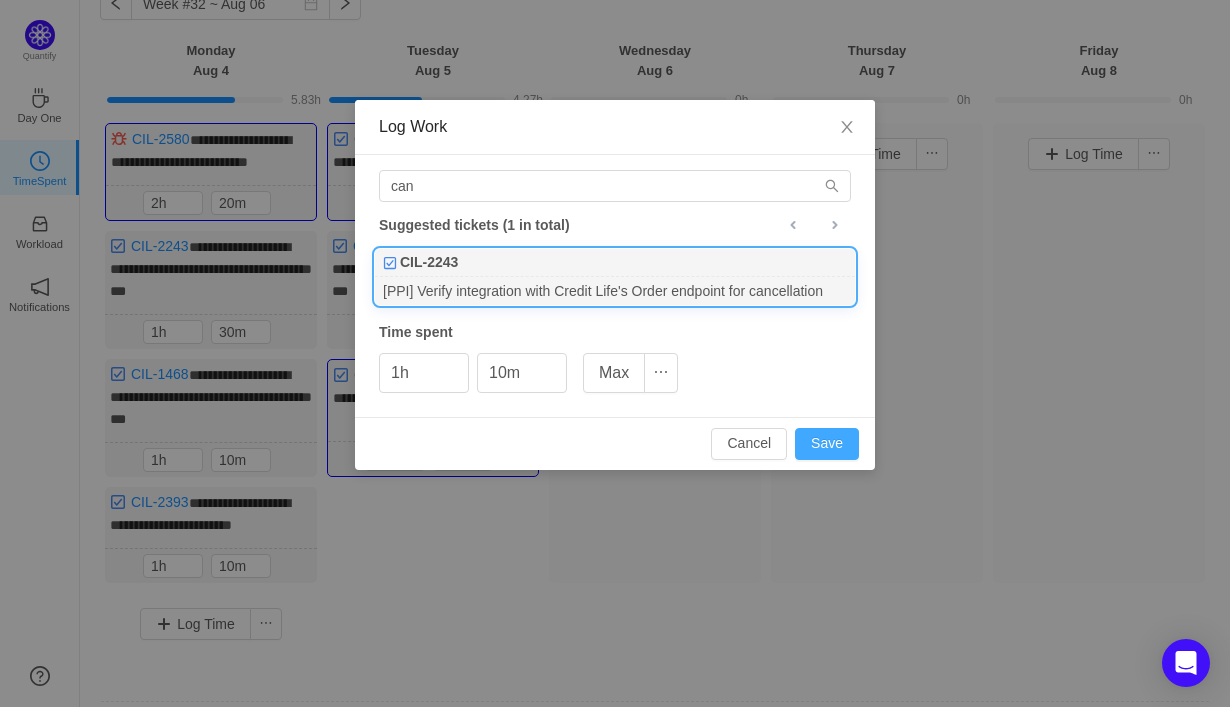 click on "Save" at bounding box center [827, 444] 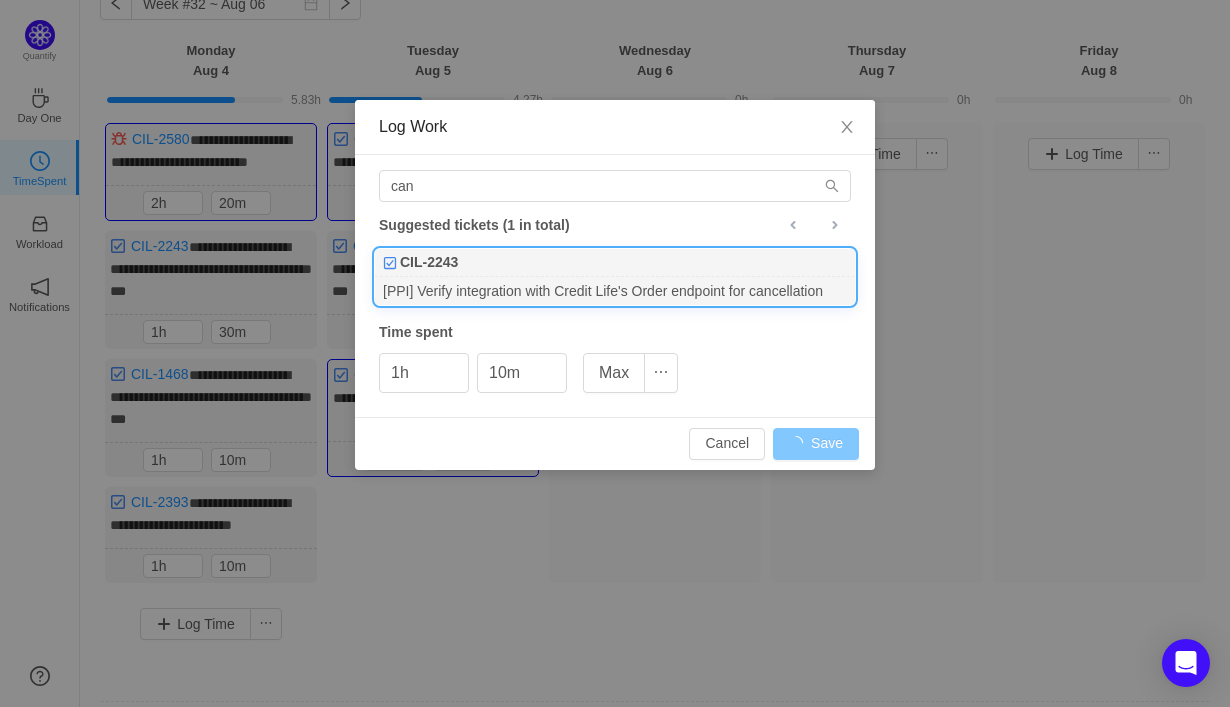 type on "0h" 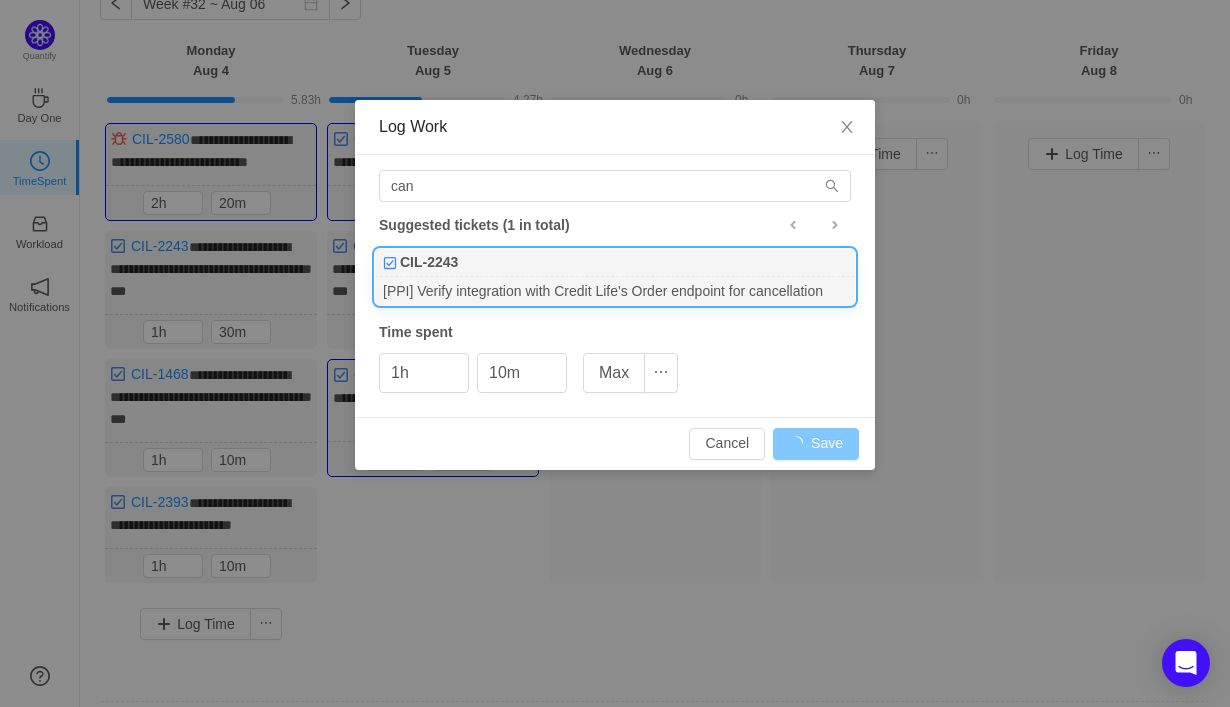 type on "0m" 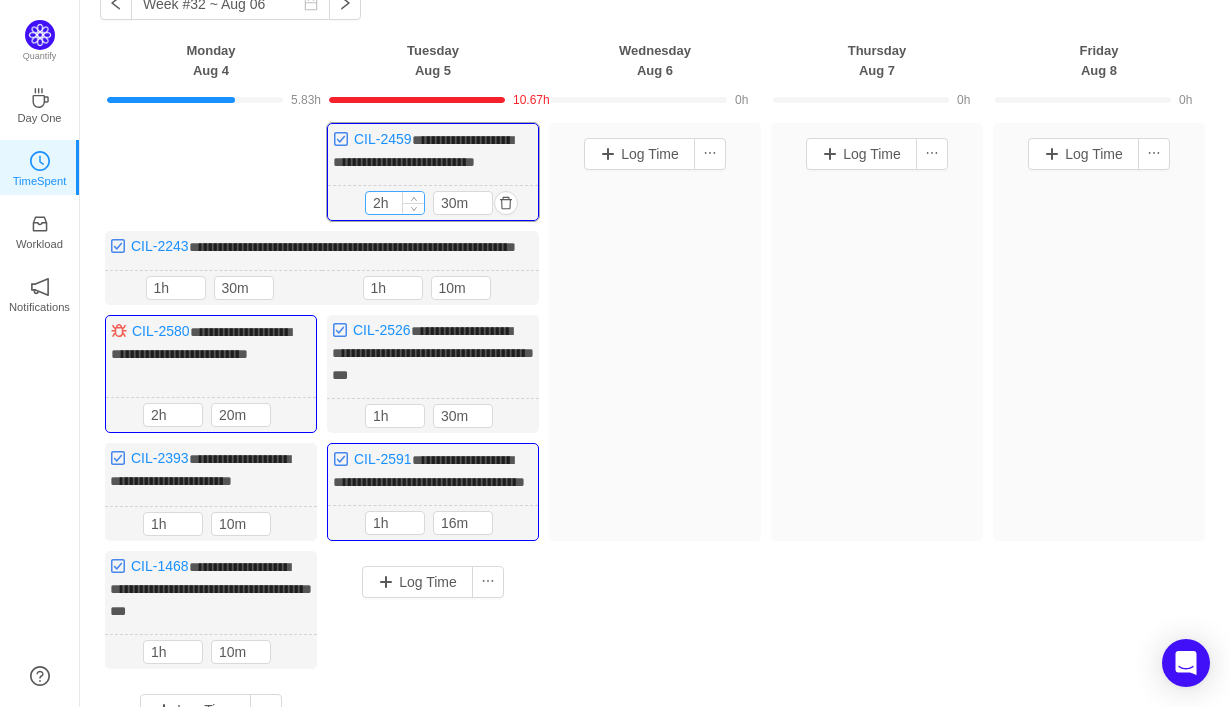 click on "2h" at bounding box center [395, 203] 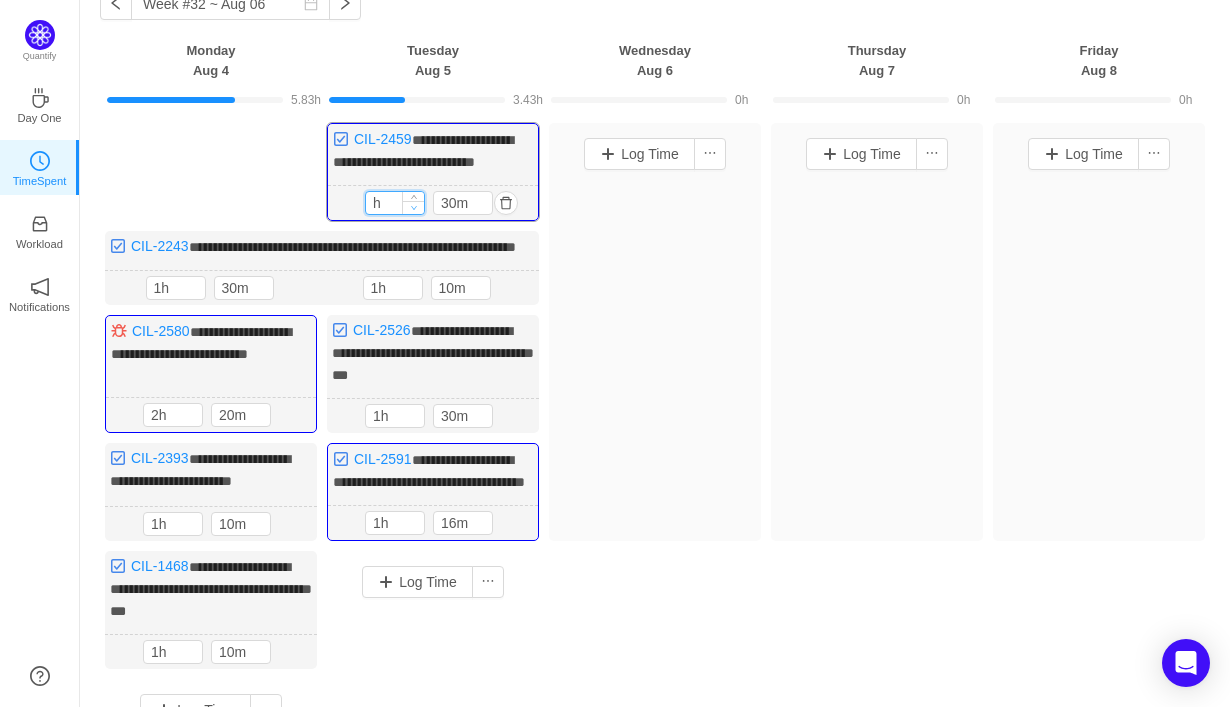 type on "2h" 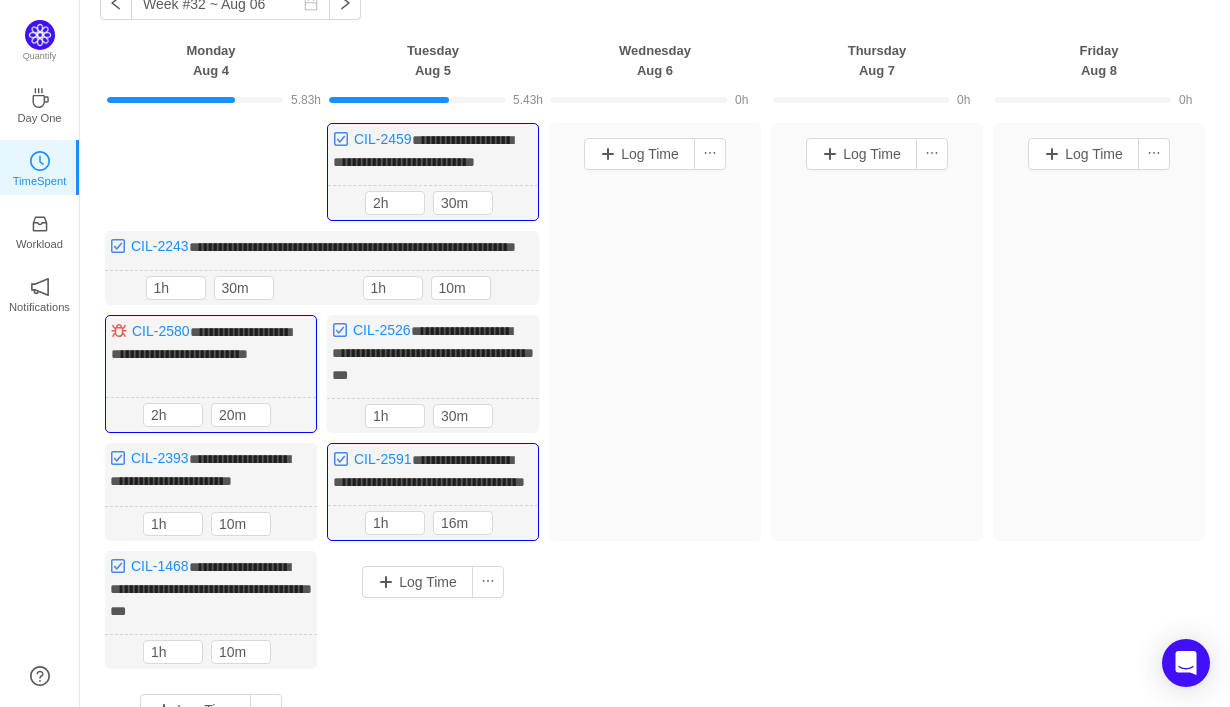 click on "Log Time" at bounding box center [655, 332] 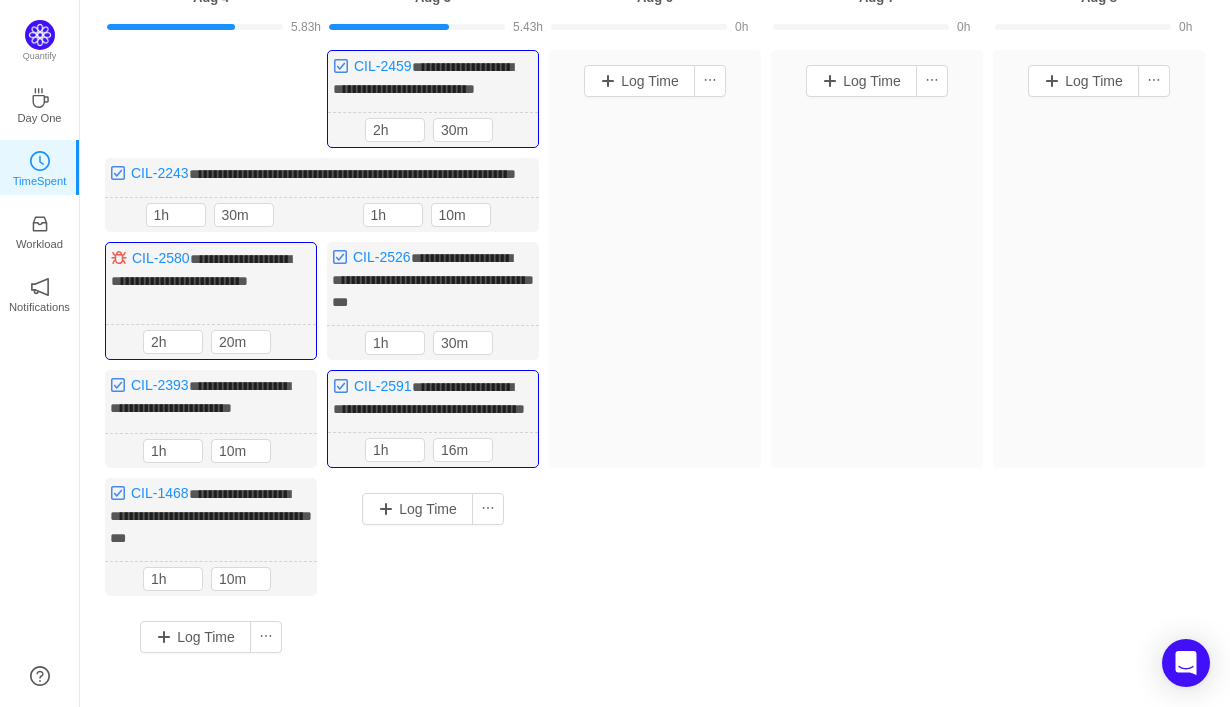 scroll, scrollTop: 186, scrollLeft: 0, axis: vertical 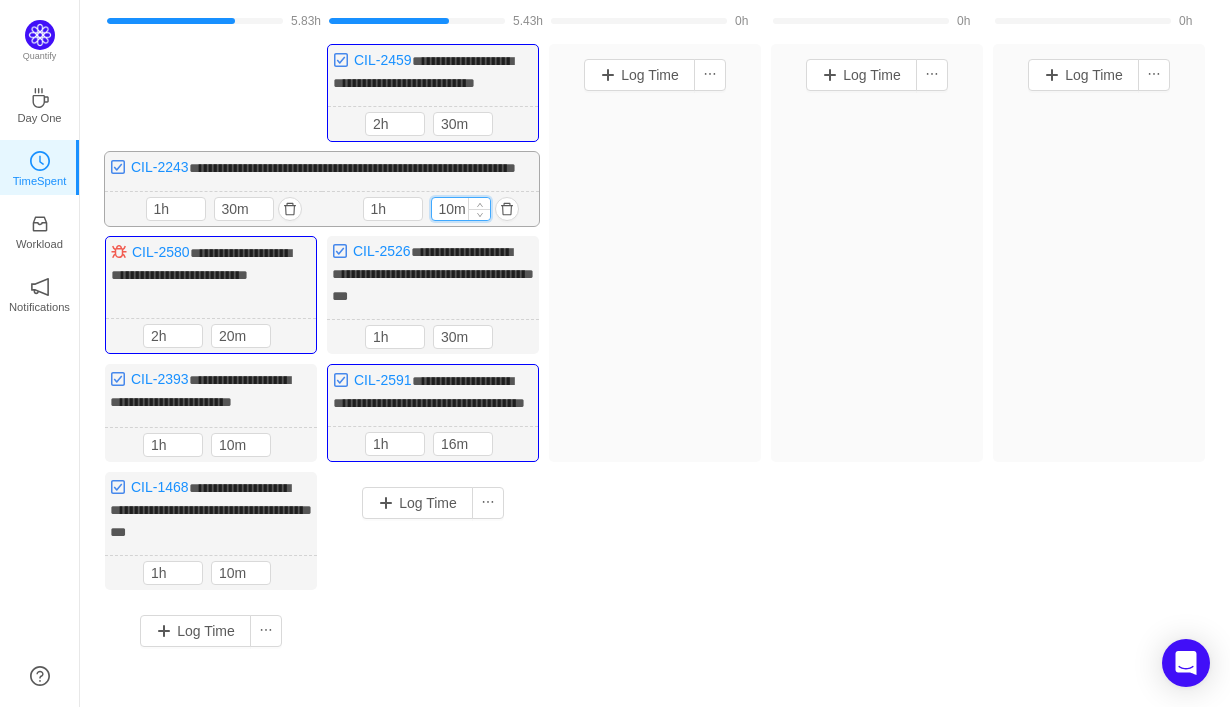 click on "10m" at bounding box center [461, 209] 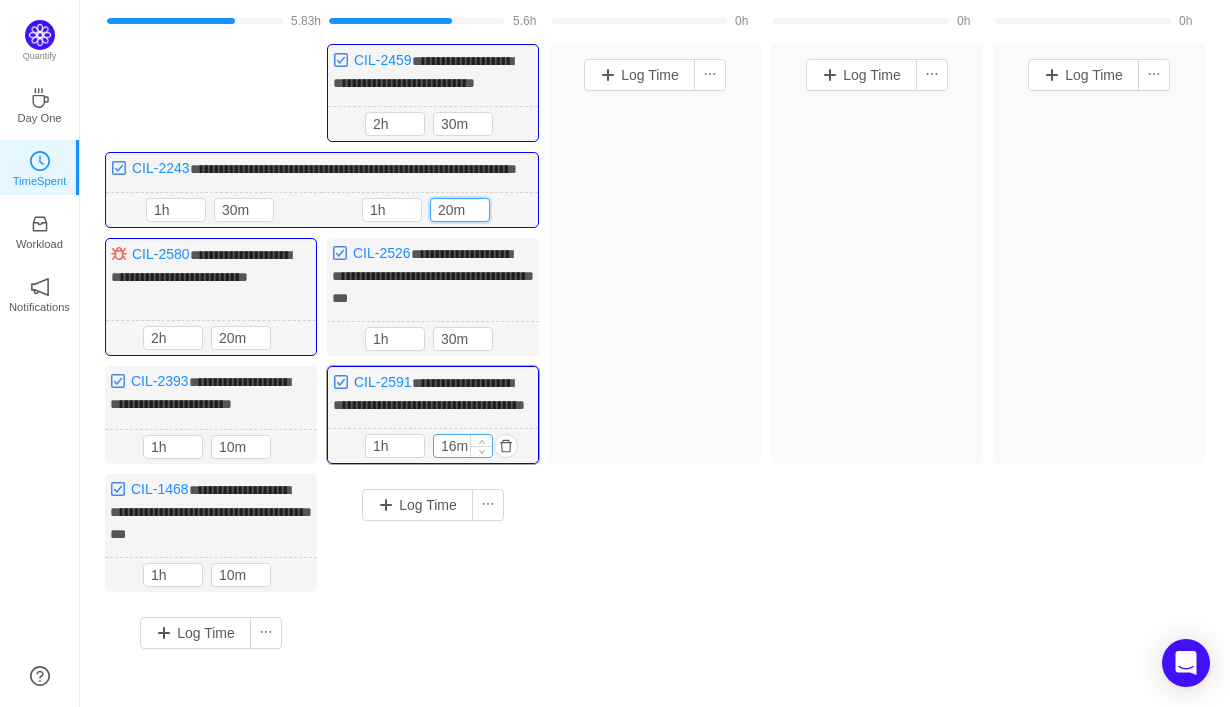 type on "20m" 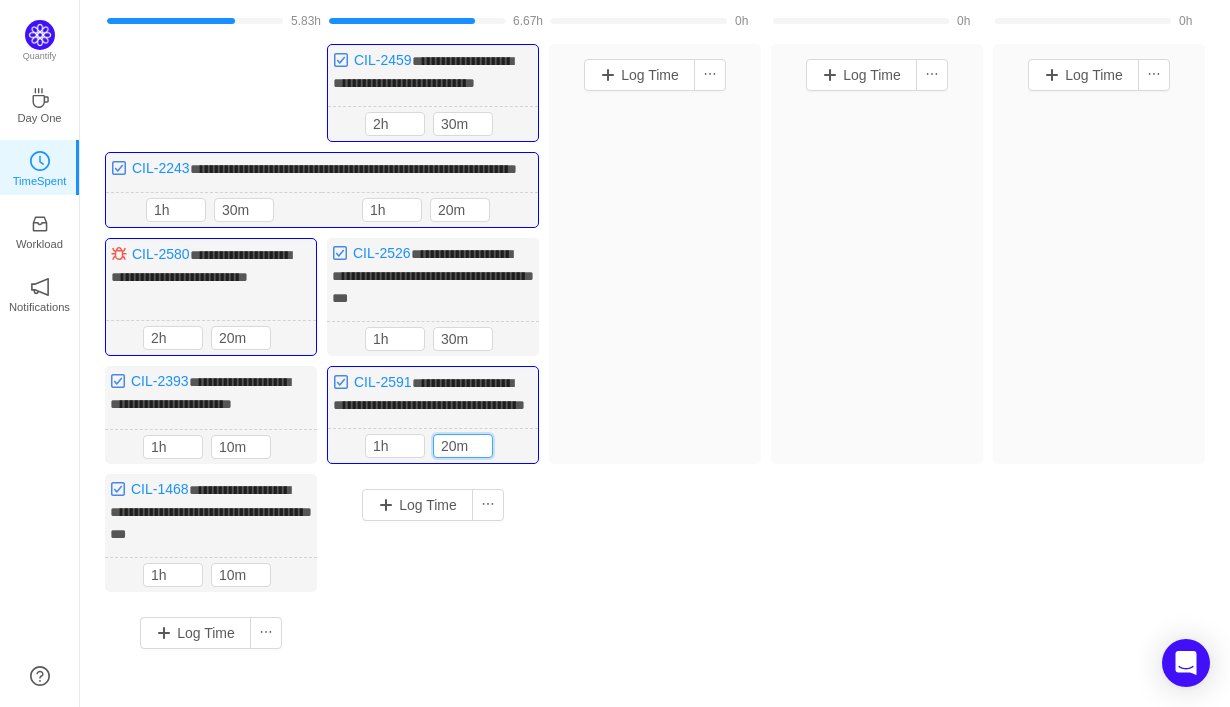 type on "20m" 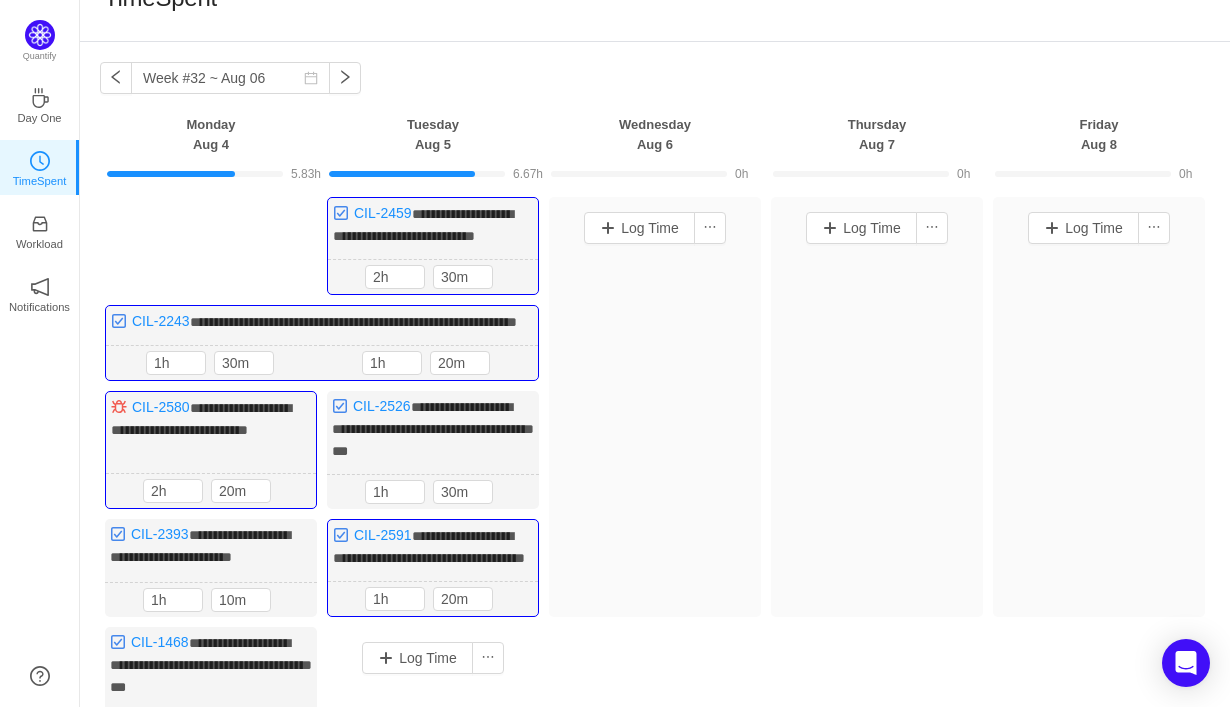 scroll, scrollTop: 0, scrollLeft: 0, axis: both 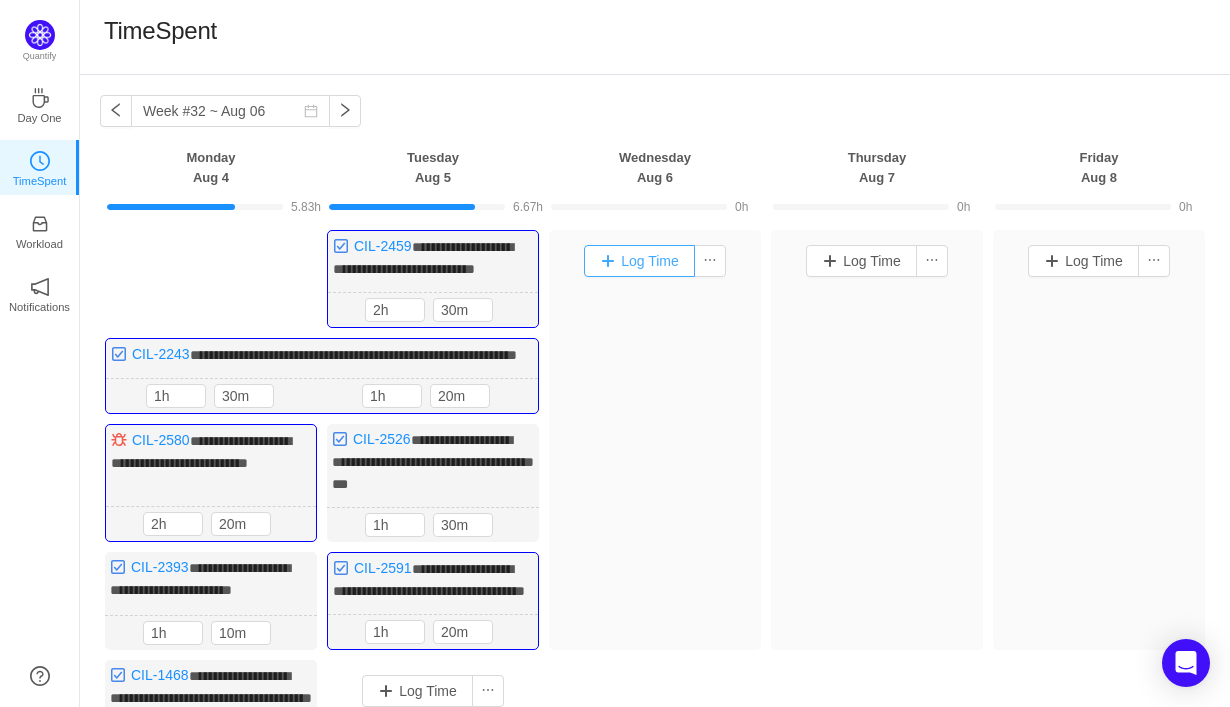 click on "Log Time" at bounding box center (639, 261) 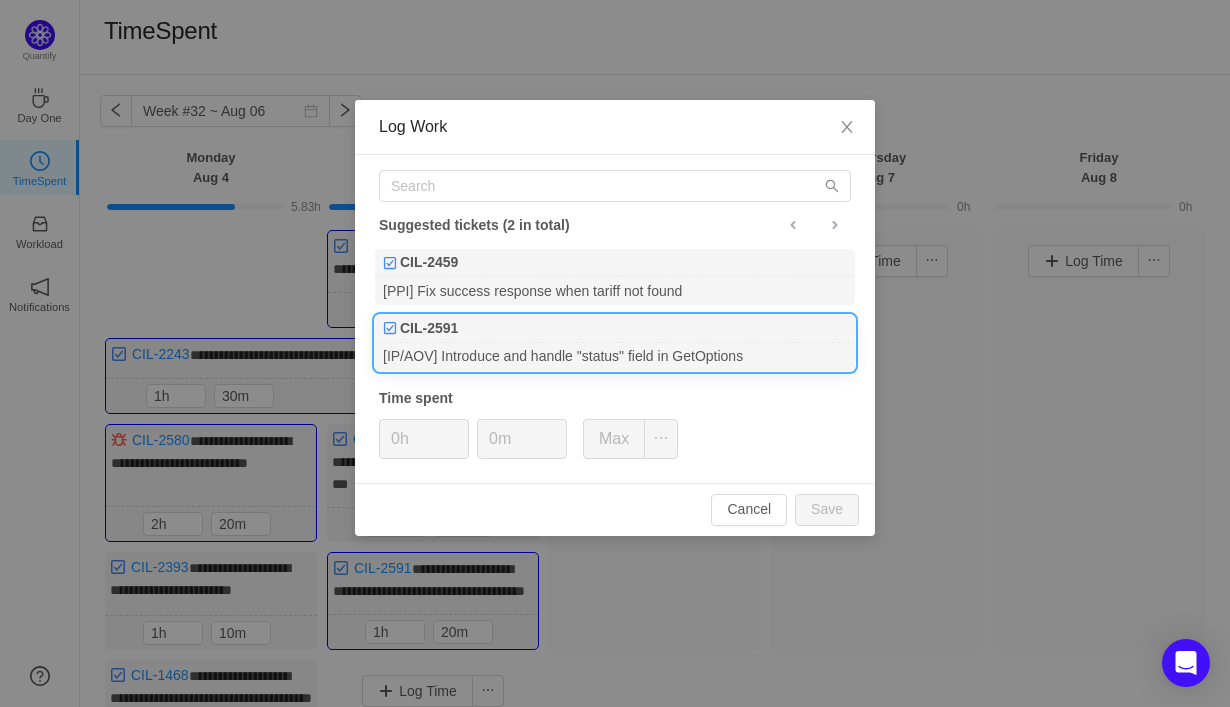 click on "[IP/AOV] Introduce and handle "status" field in GetOptions" at bounding box center [615, 356] 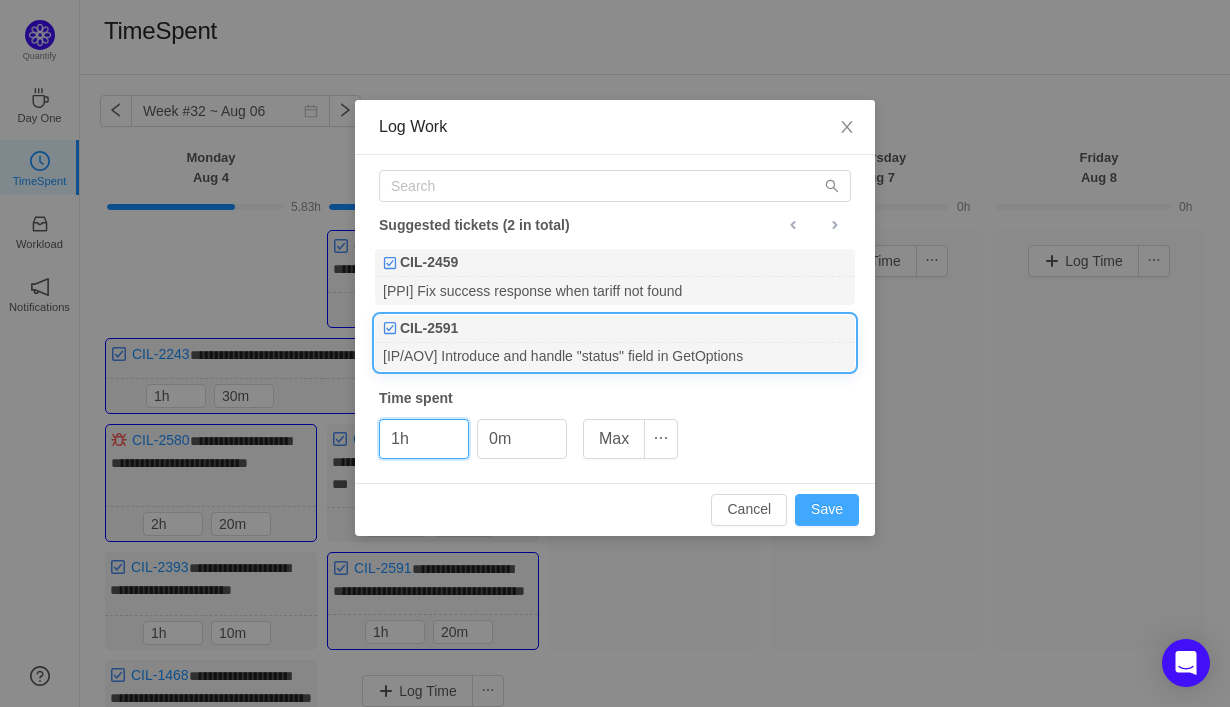 click on "Save" at bounding box center (827, 510) 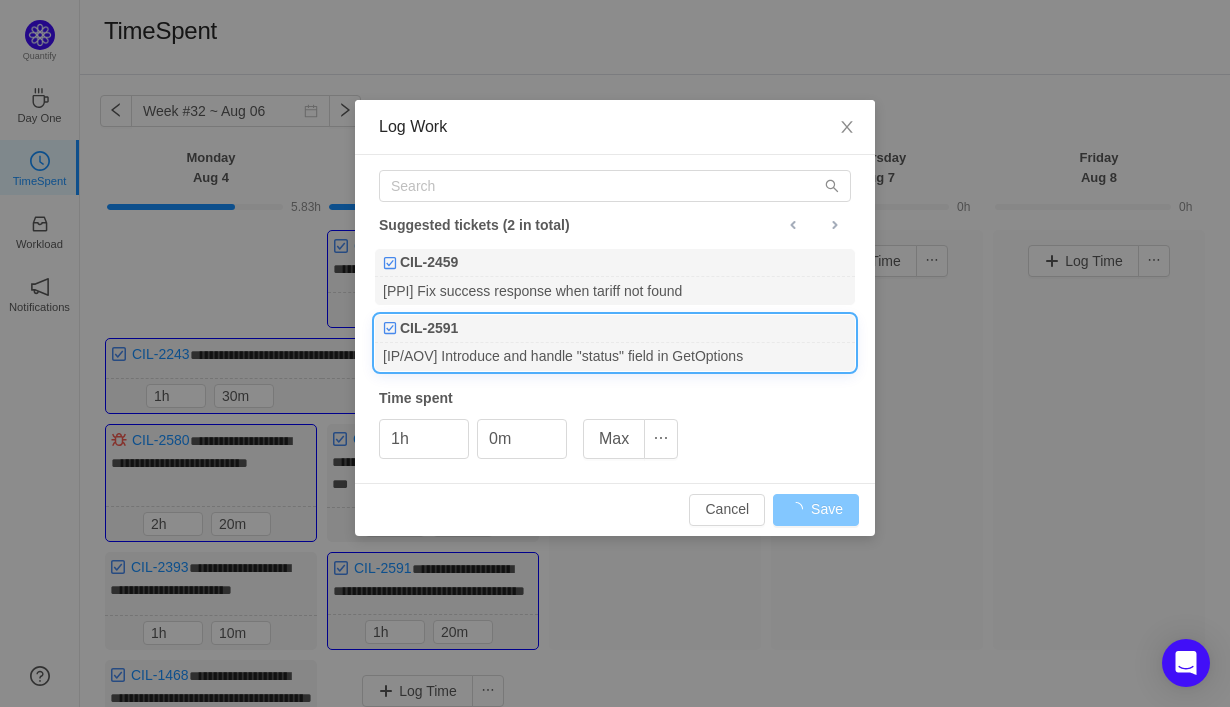 type on "0h" 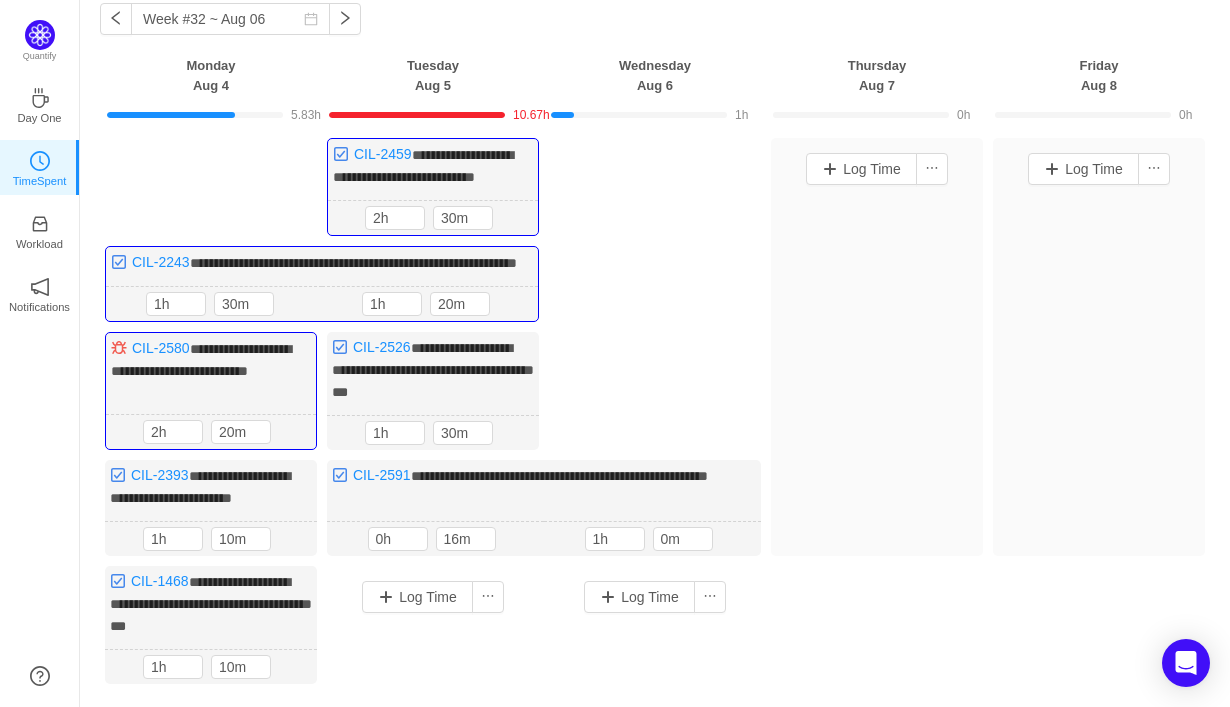 scroll, scrollTop: 94, scrollLeft: 0, axis: vertical 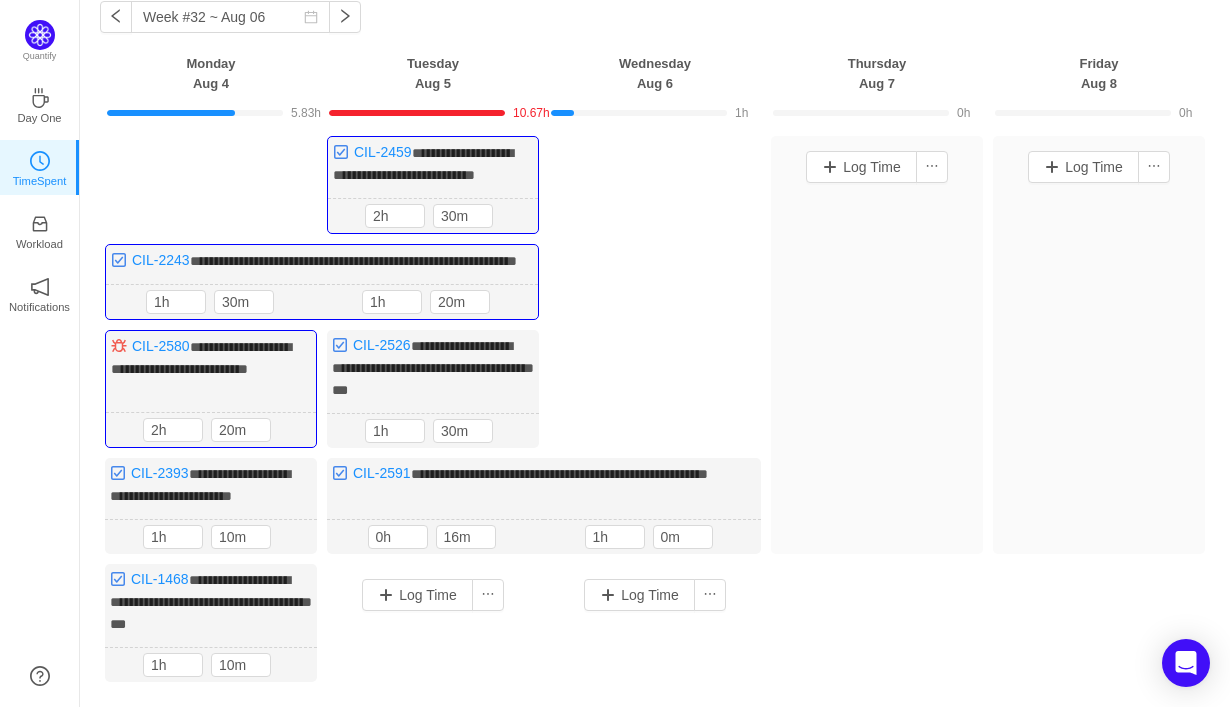 click on "**********" at bounding box center (655, 445) 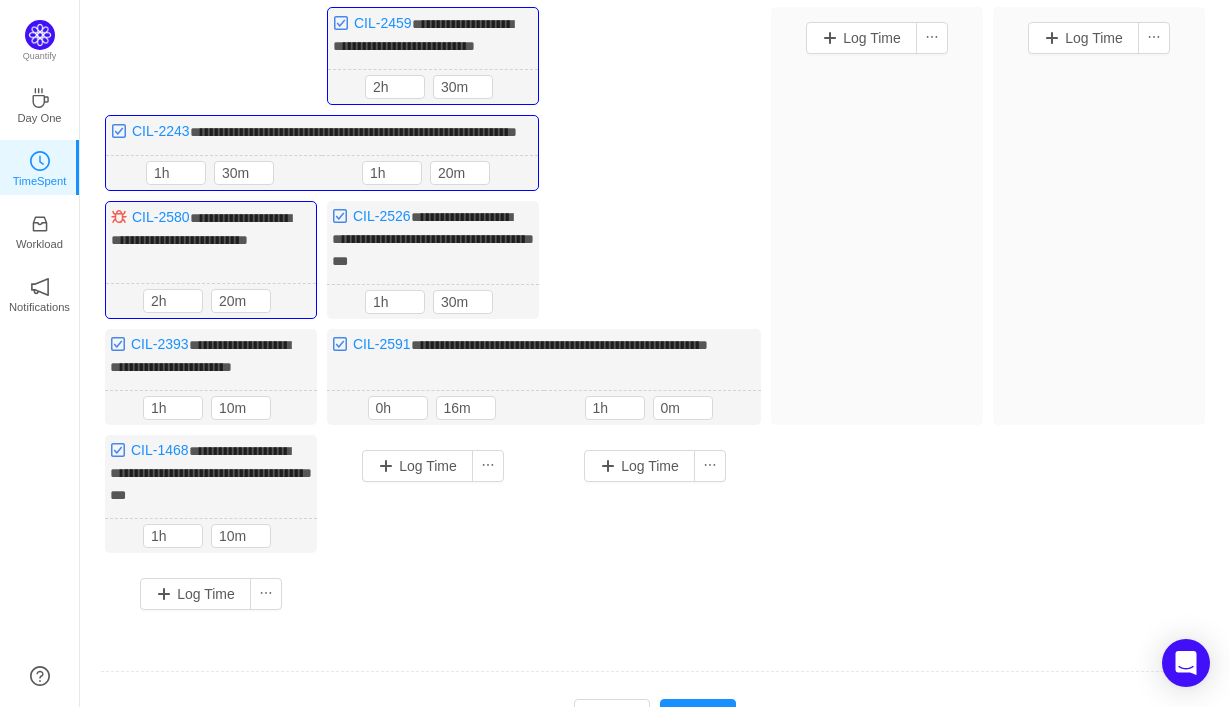 scroll, scrollTop: 225, scrollLeft: 0, axis: vertical 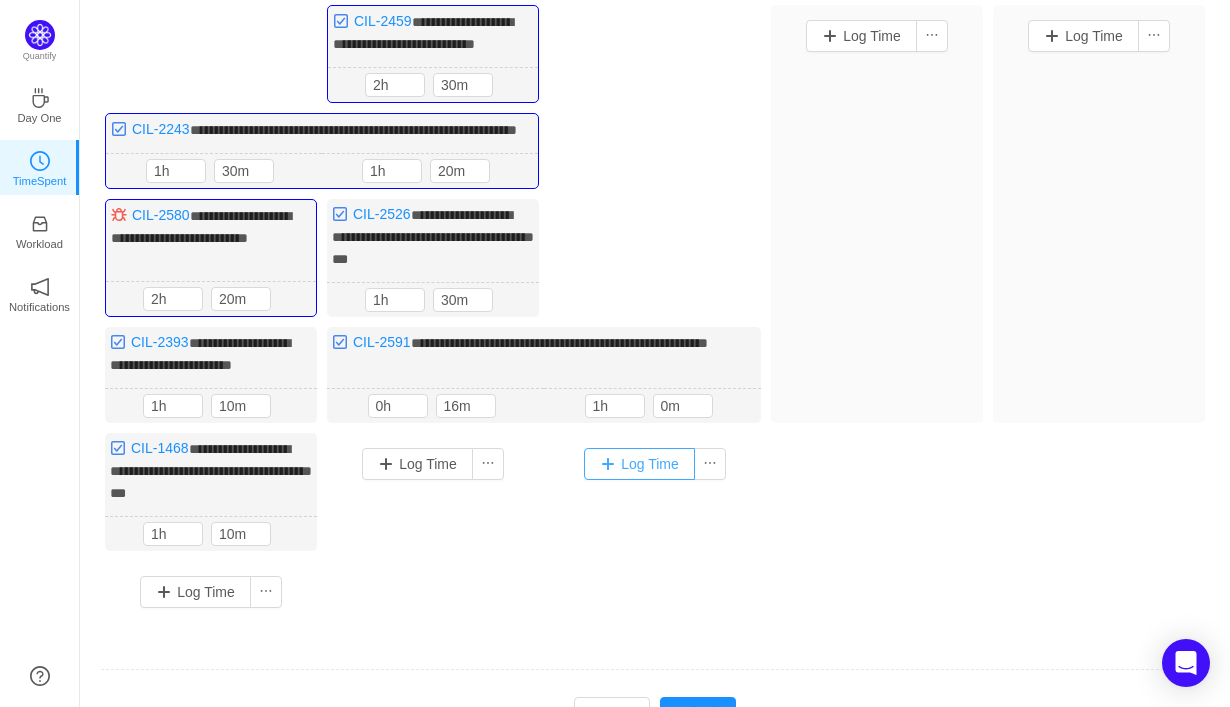 click on "Log Time" at bounding box center (639, 464) 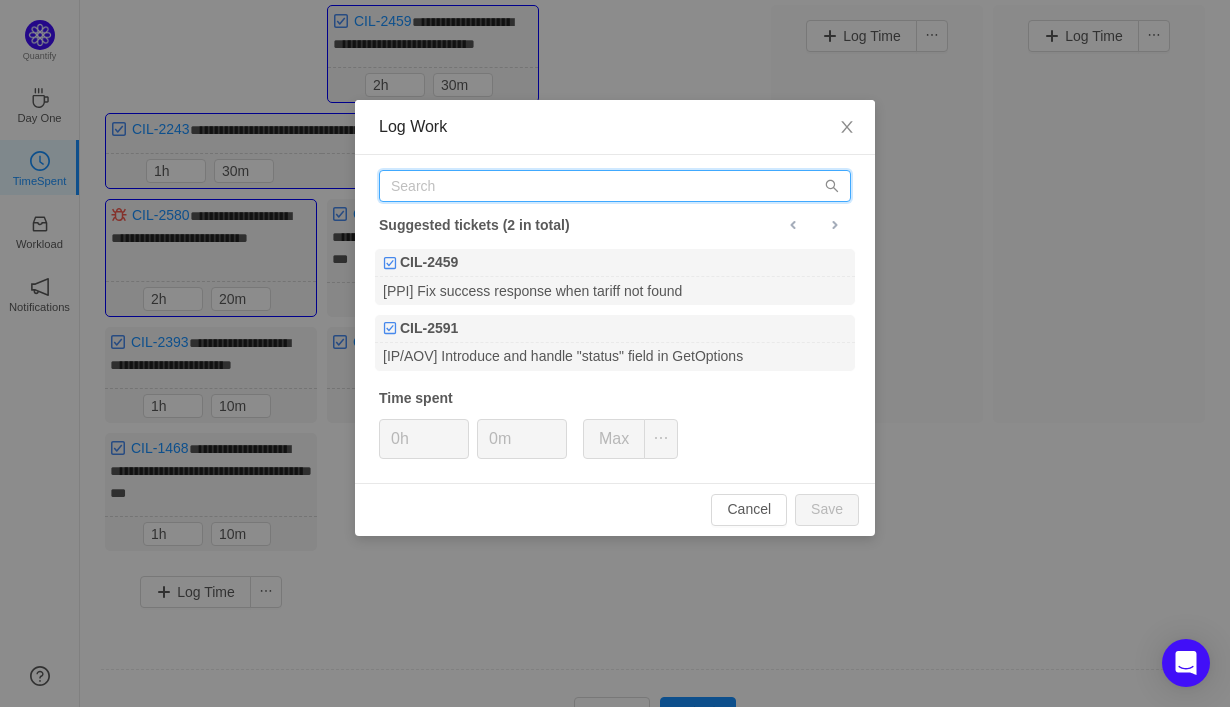 click at bounding box center [615, 186] 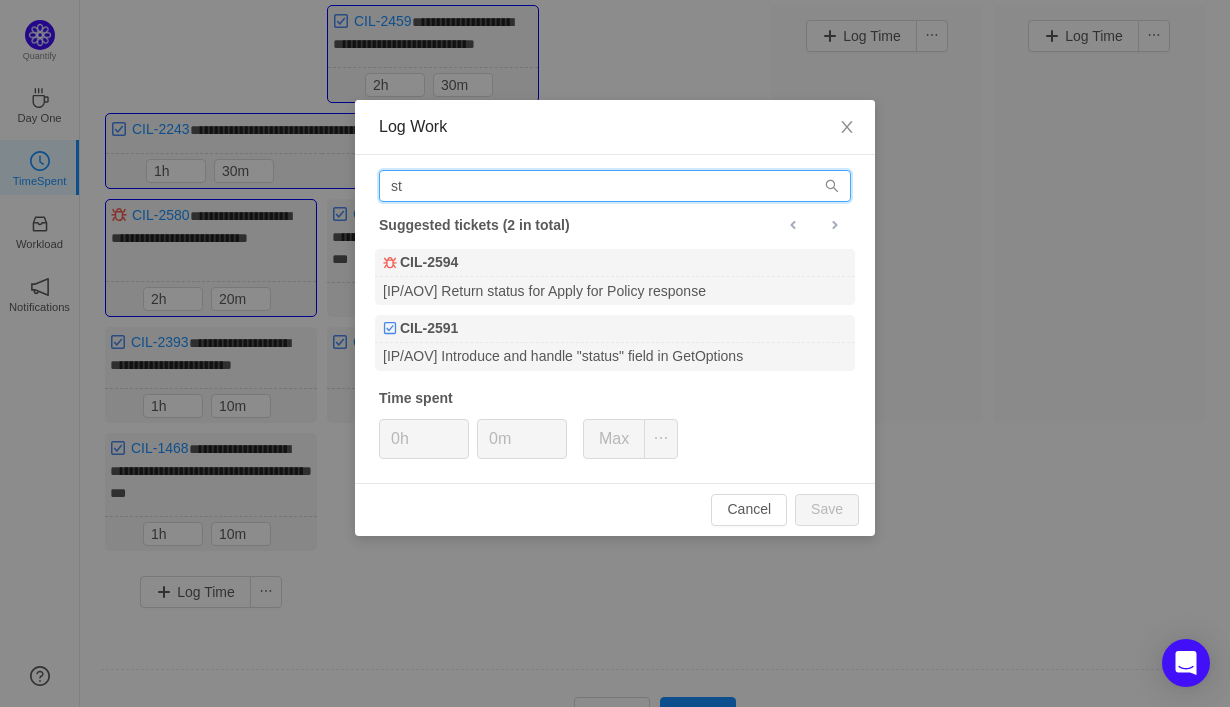 type on "s" 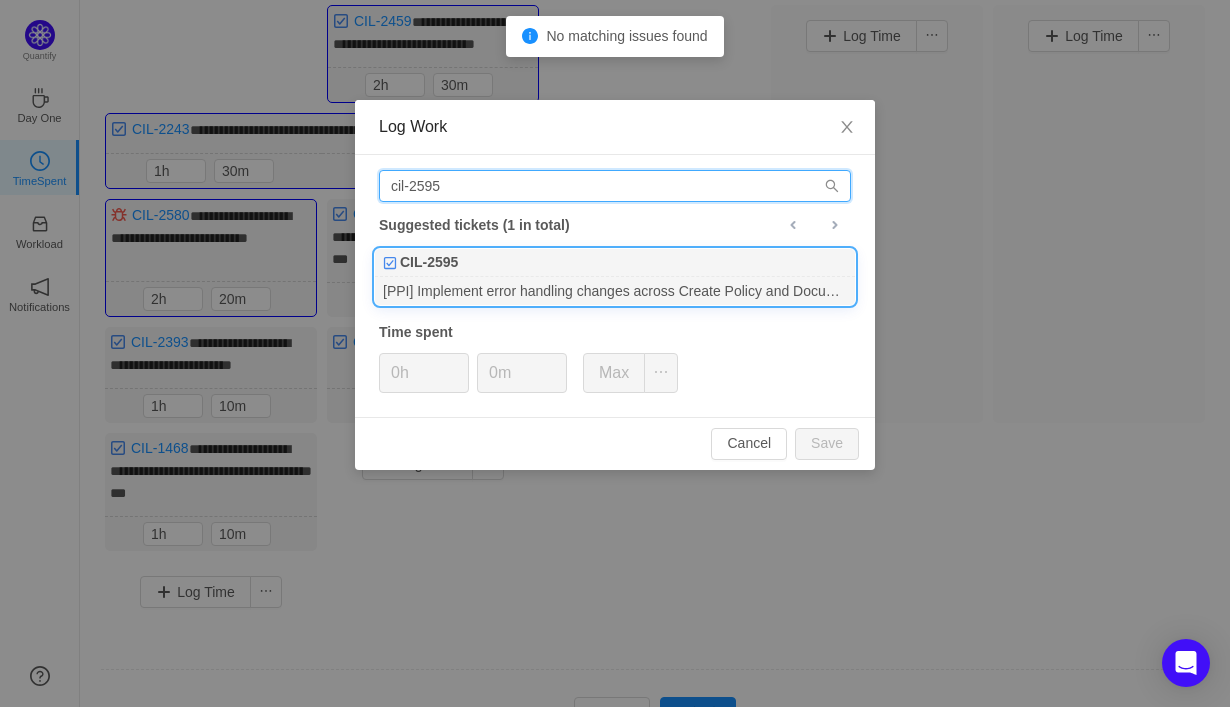 type on "cil-2595" 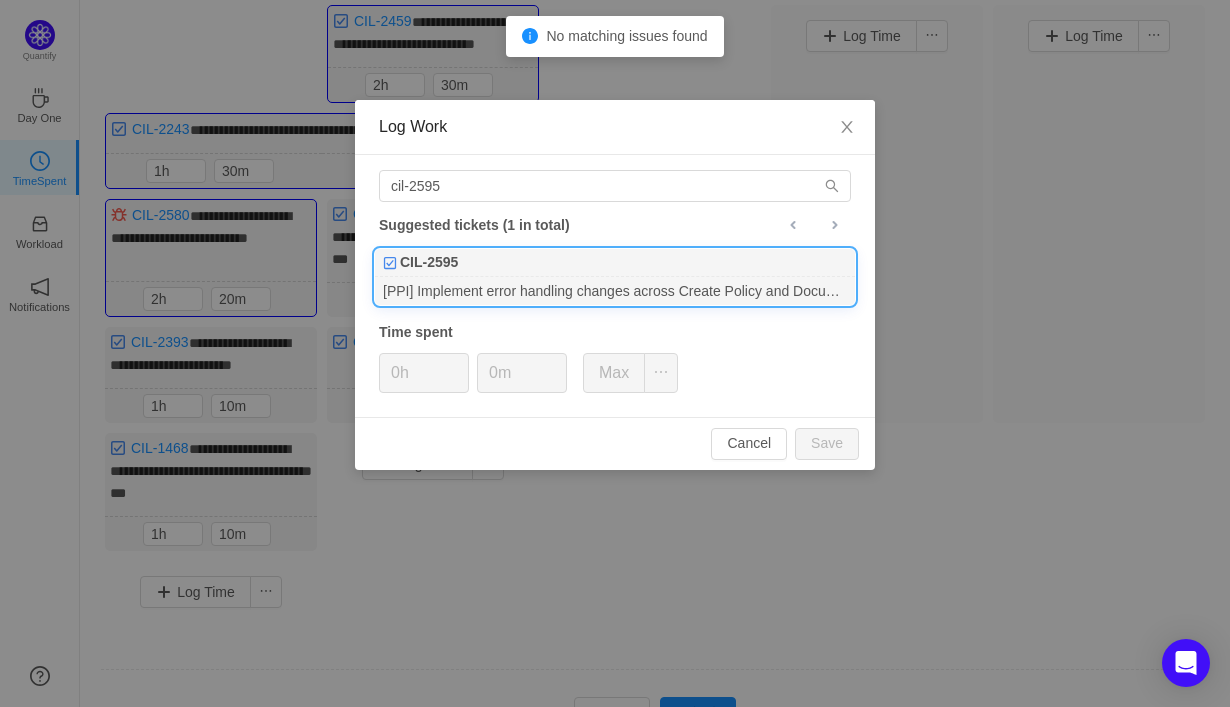 click on "[PPI] Implement error handling changes across Create Policy and Document endpoint" at bounding box center [615, 290] 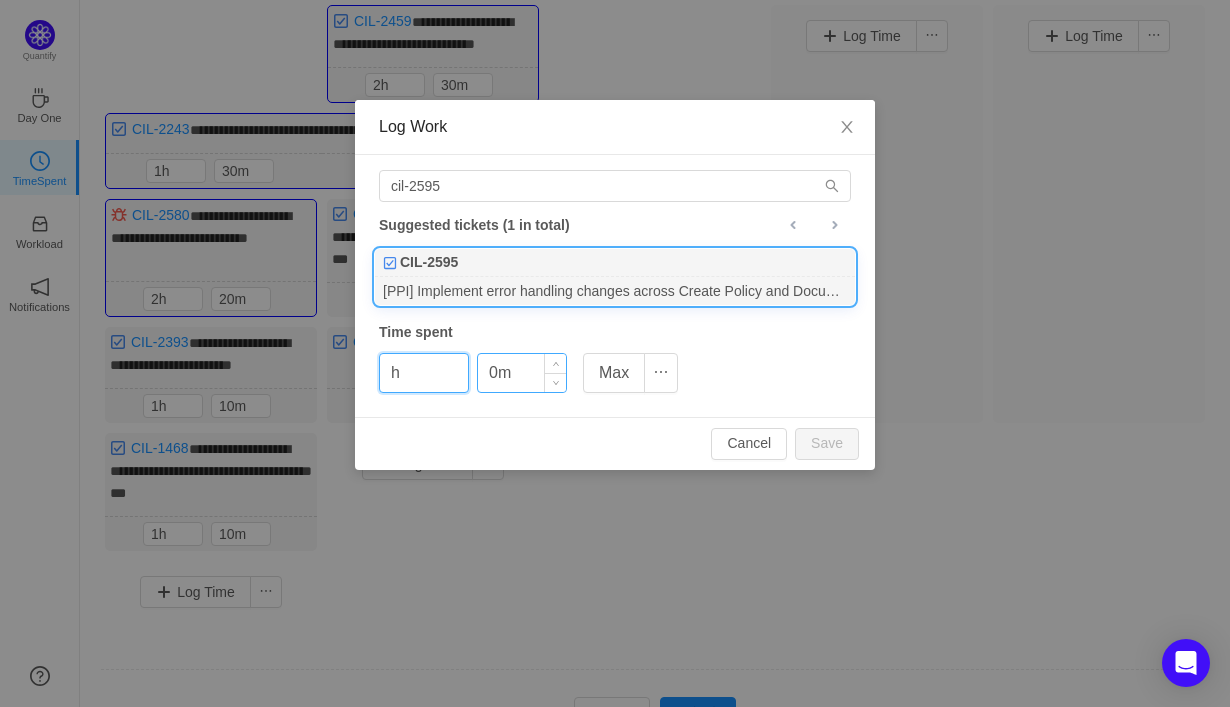 type on "h" 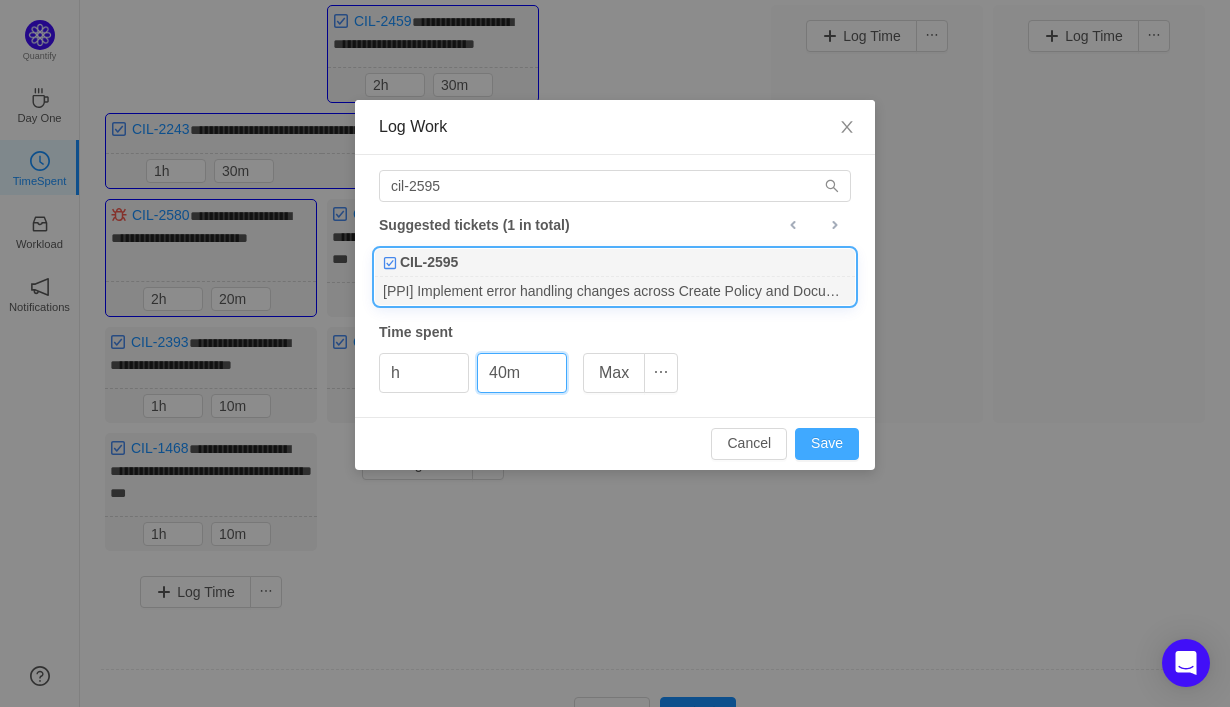 type on "40m" 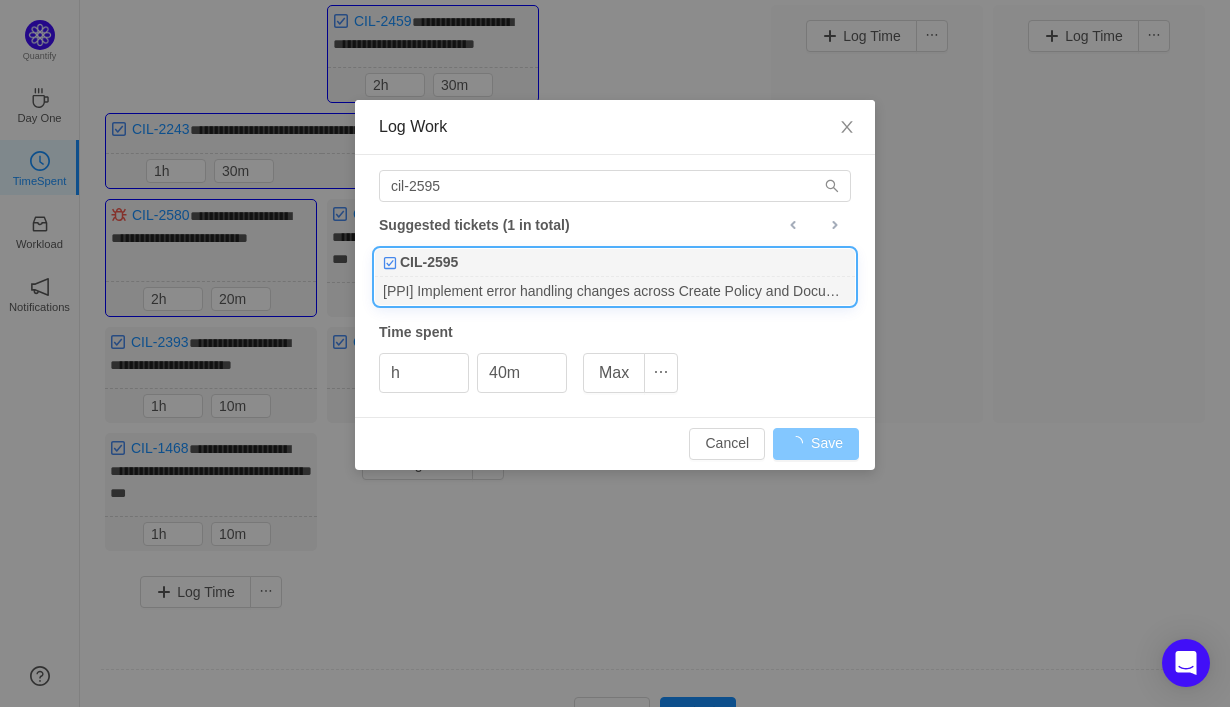 type on "0h" 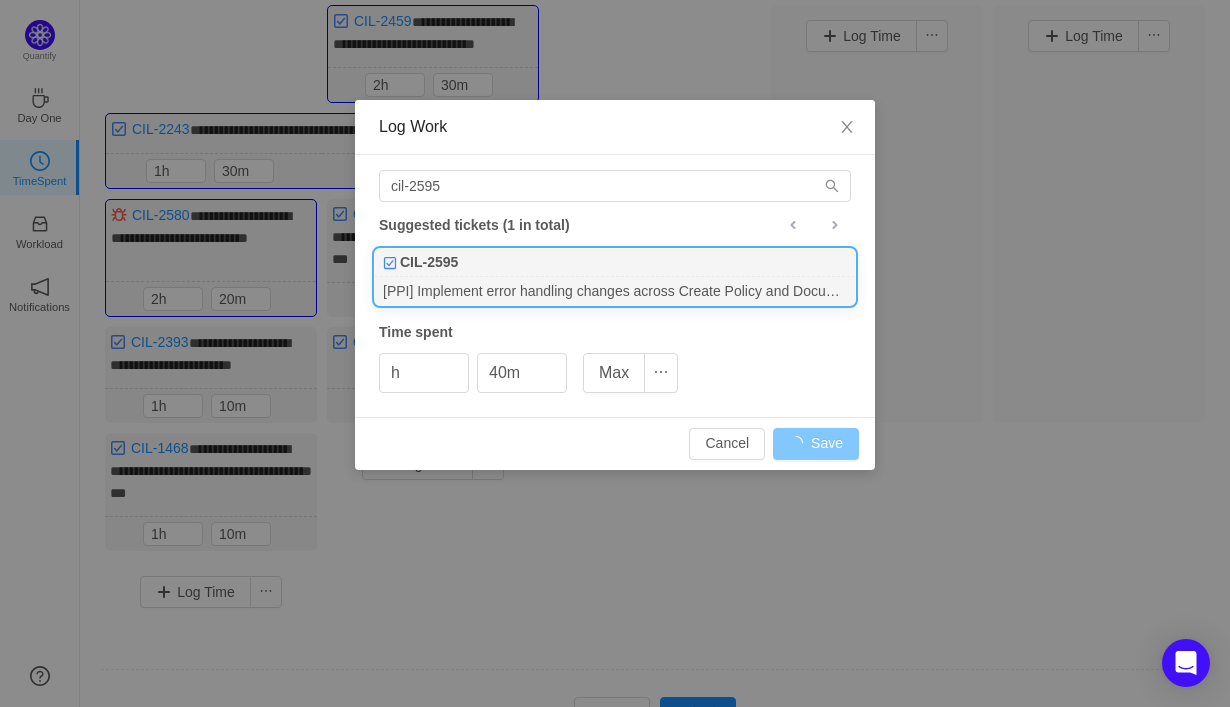 type on "0m" 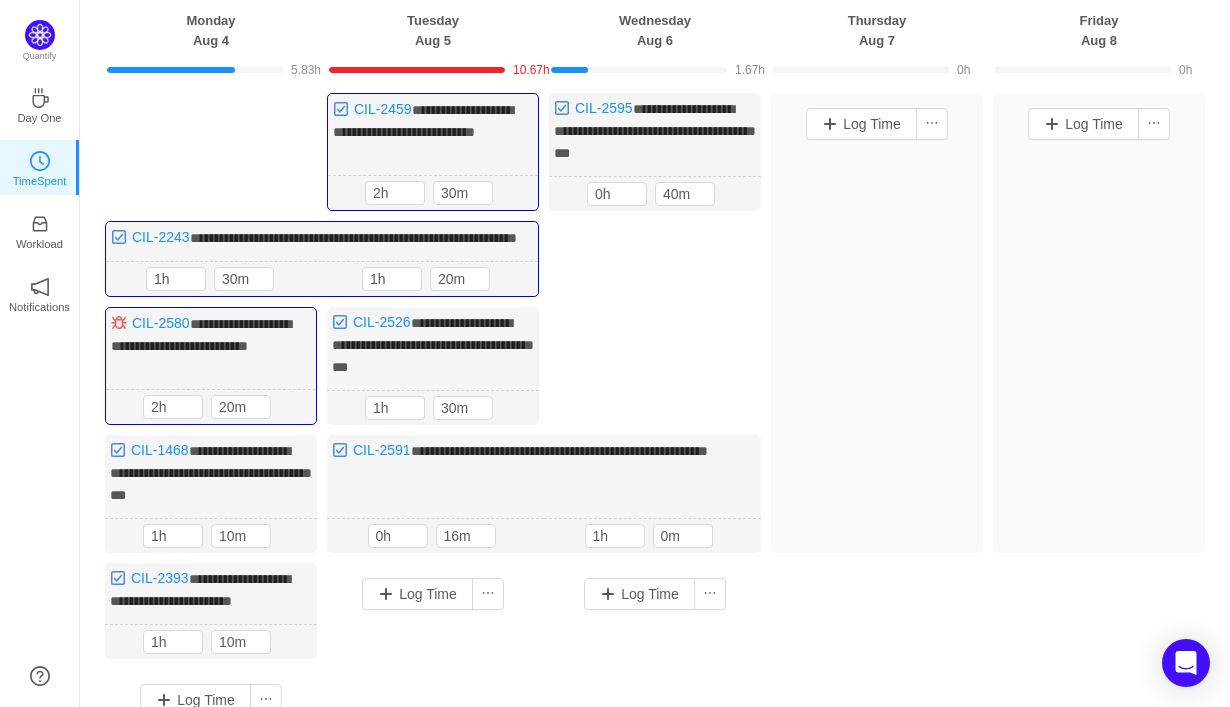 scroll, scrollTop: 141, scrollLeft: 0, axis: vertical 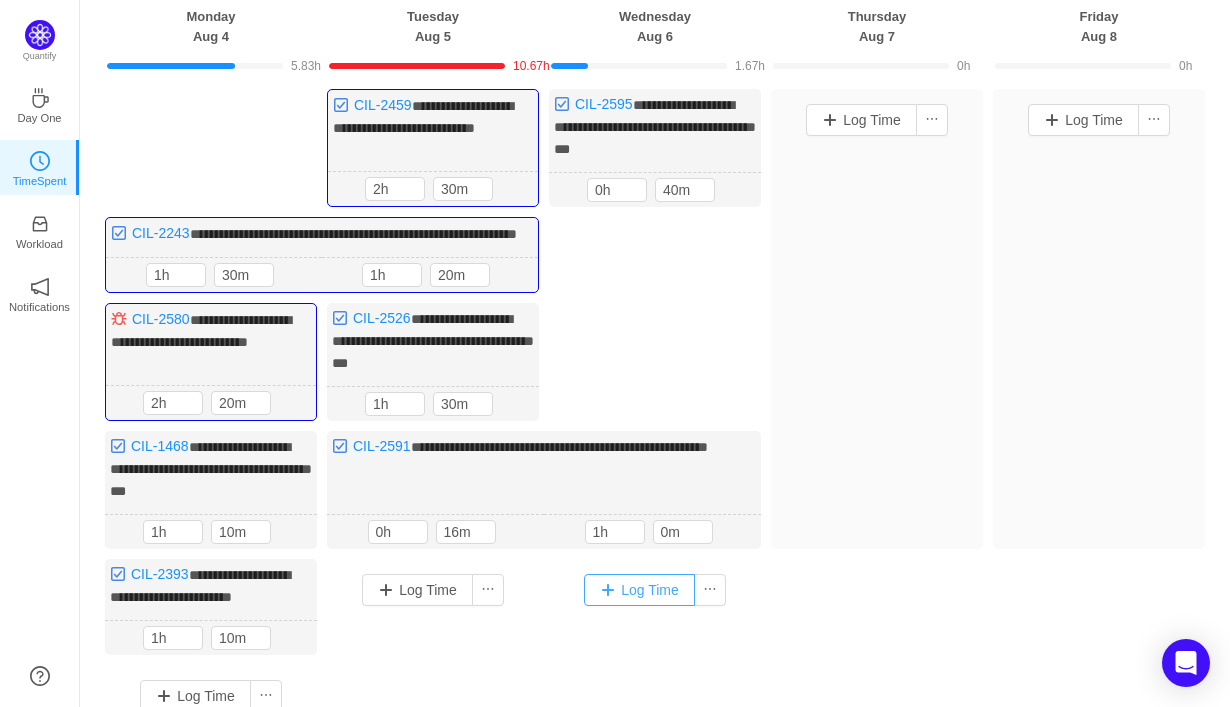 click on "Log Time" at bounding box center [639, 590] 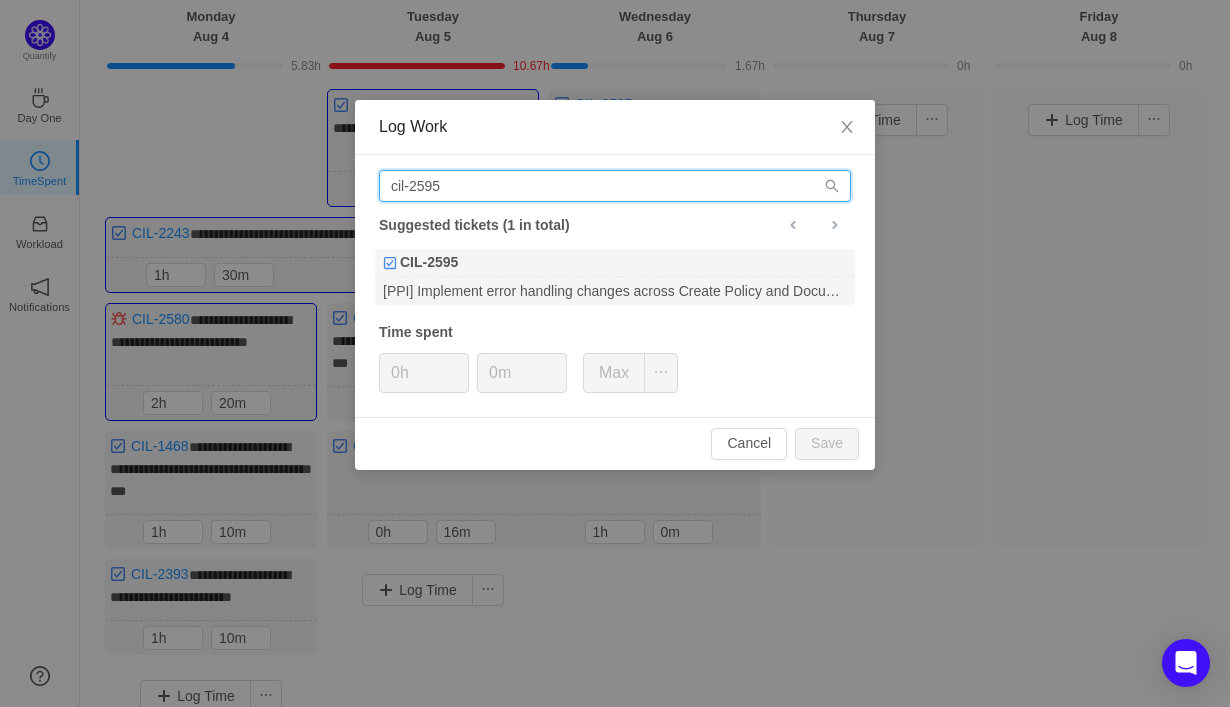 click on "cil-2595" at bounding box center (615, 186) 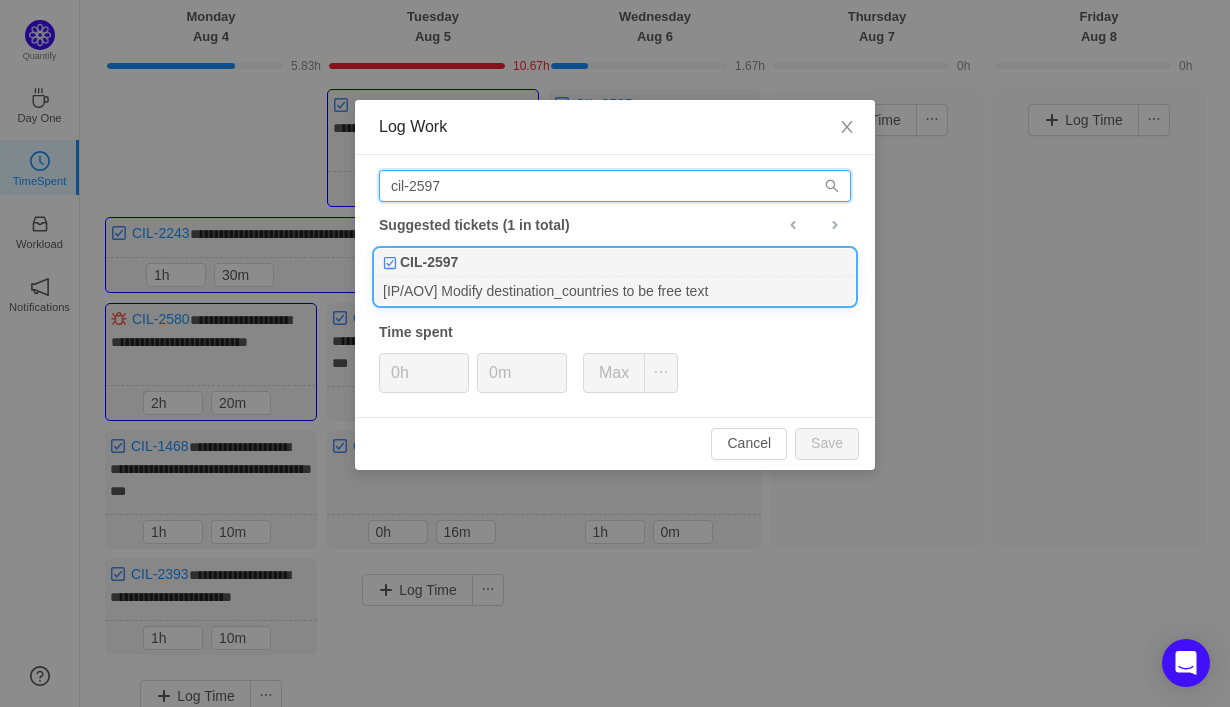 type on "cil-2597" 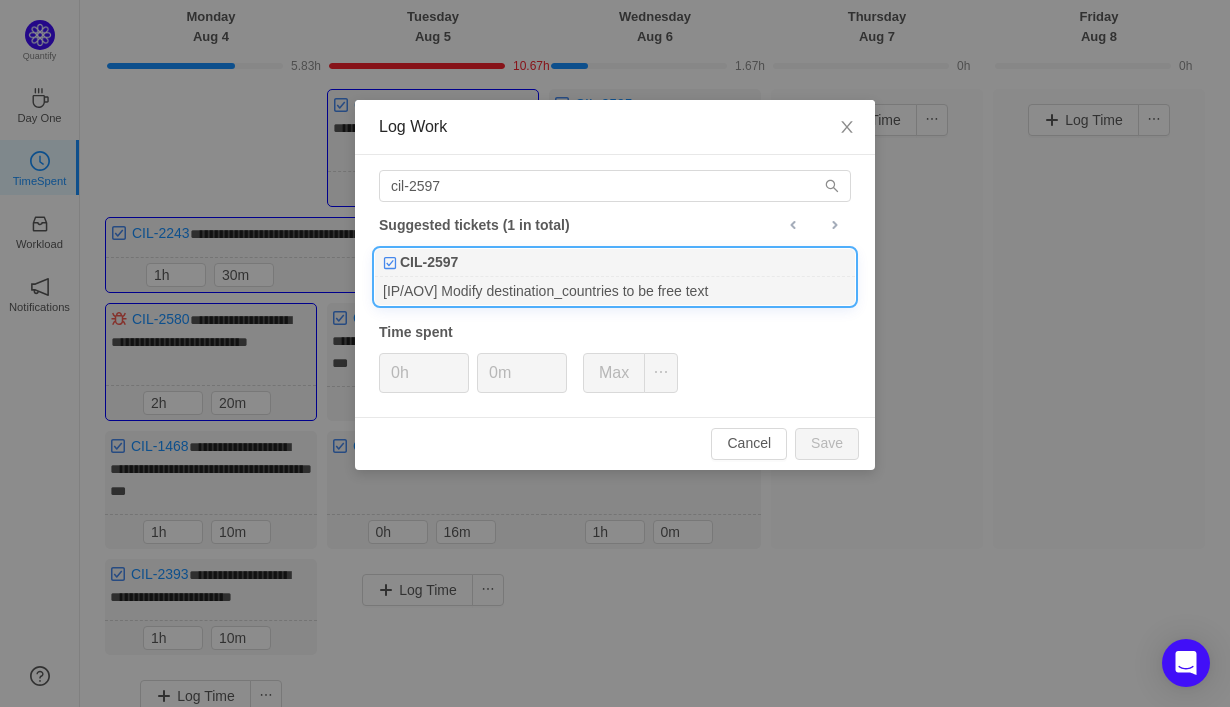 click on "[IP/AOV] Modify destination_countries to be free text" at bounding box center (615, 290) 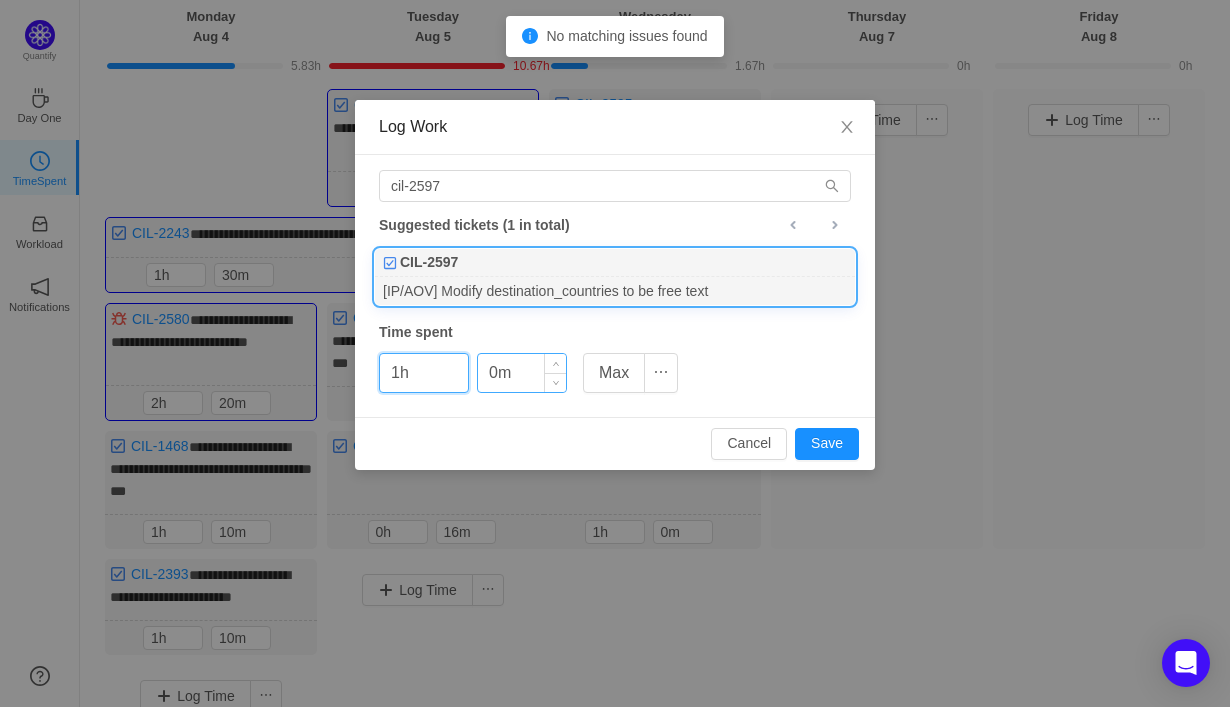 type on "1h" 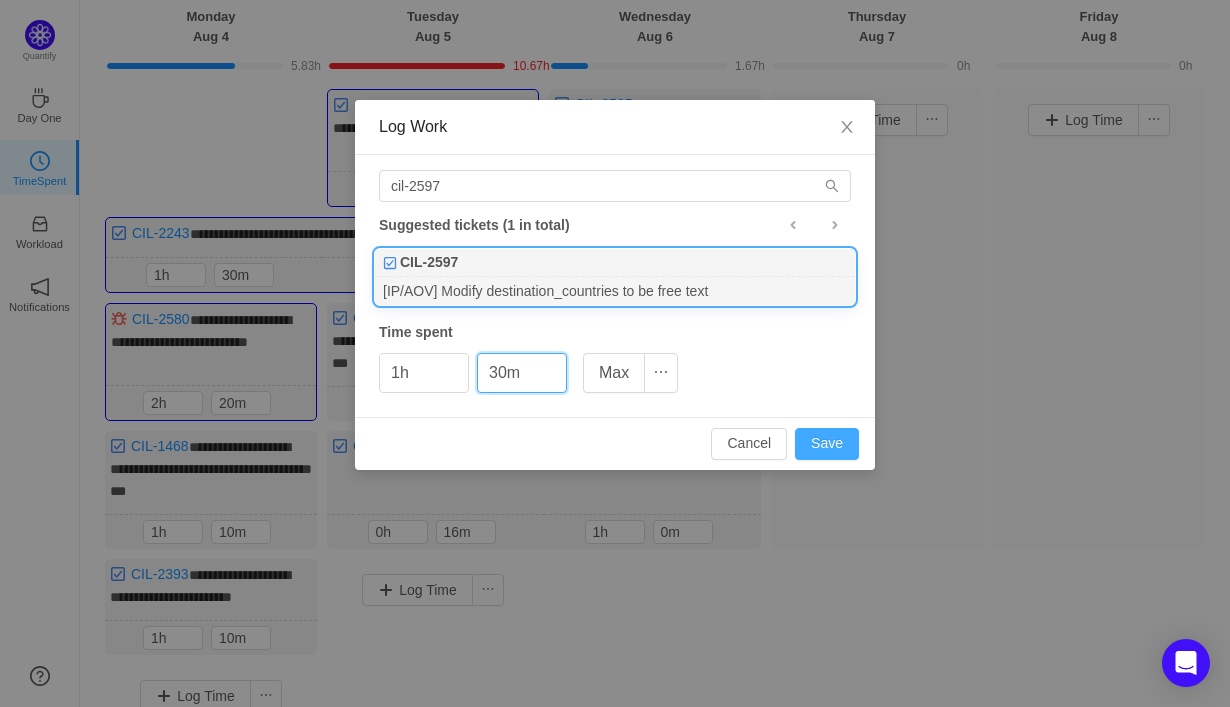 type on "30m" 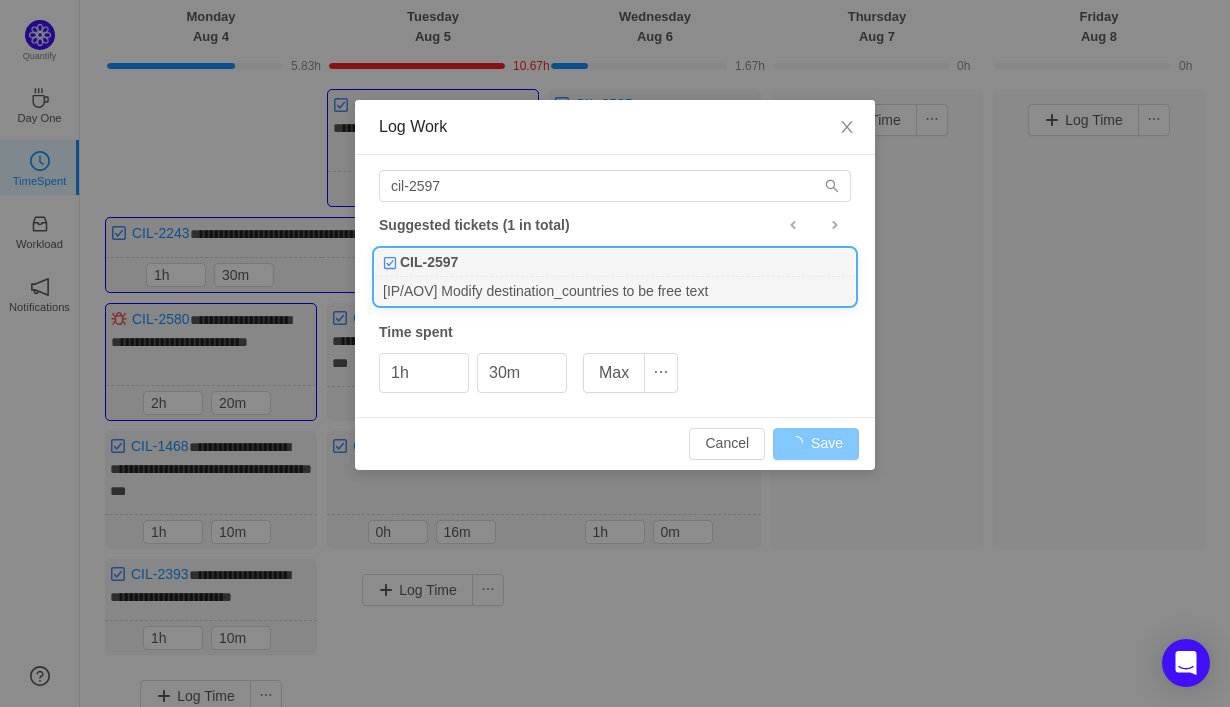 type on "0h" 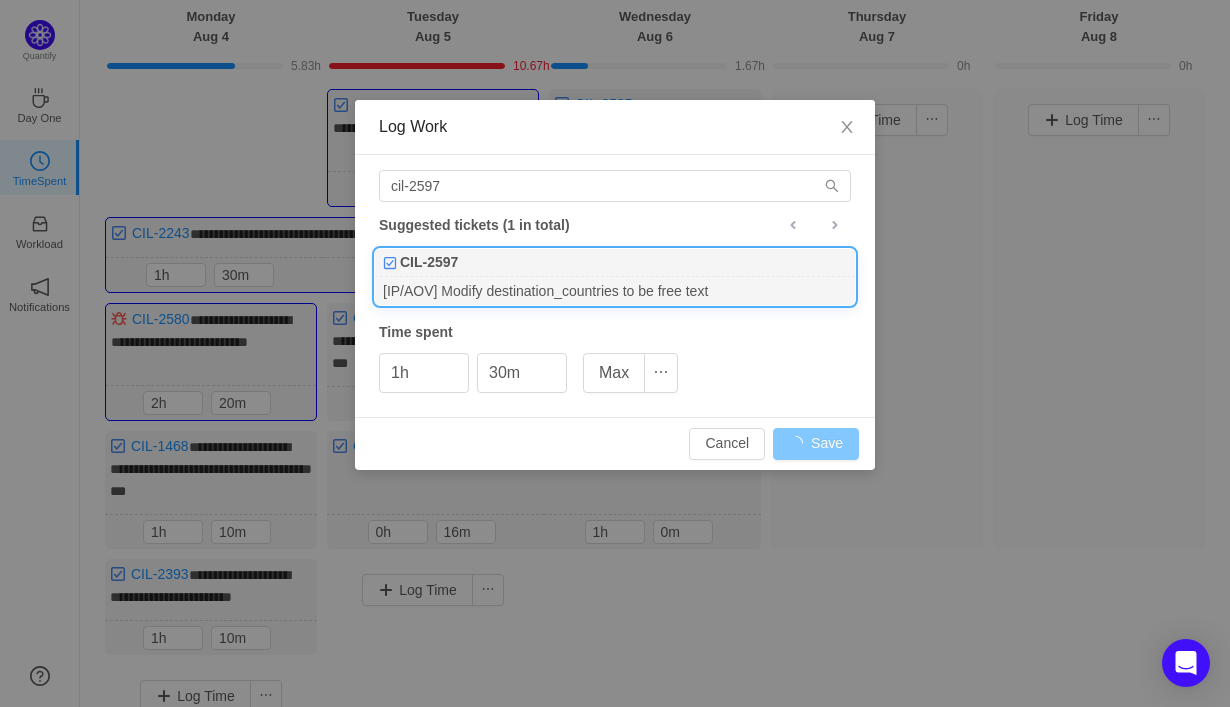 type on "0m" 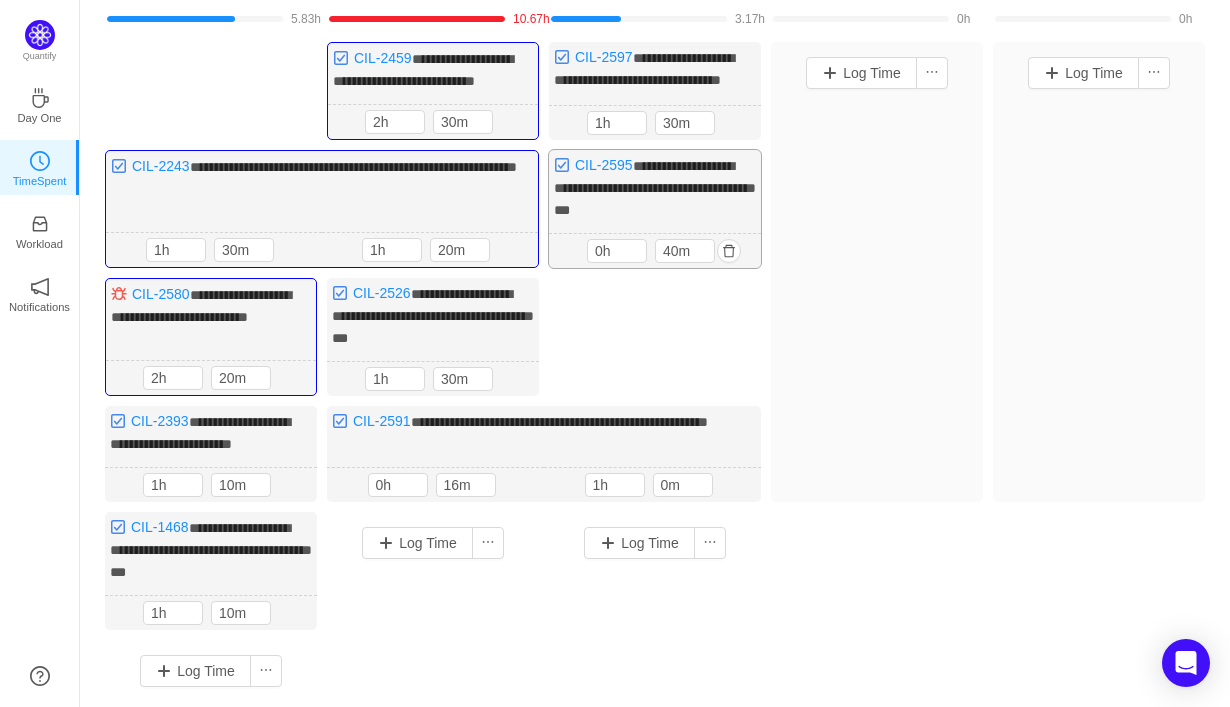 scroll, scrollTop: 200, scrollLeft: 0, axis: vertical 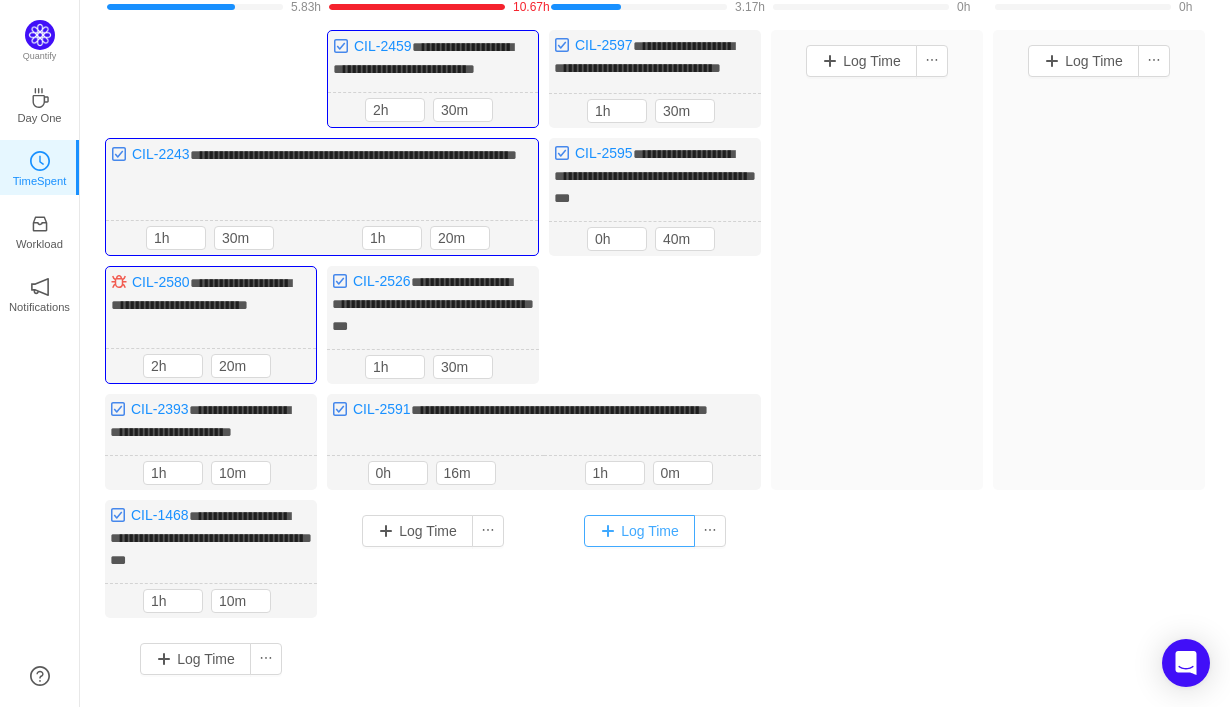 click on "Log Time" at bounding box center (639, 531) 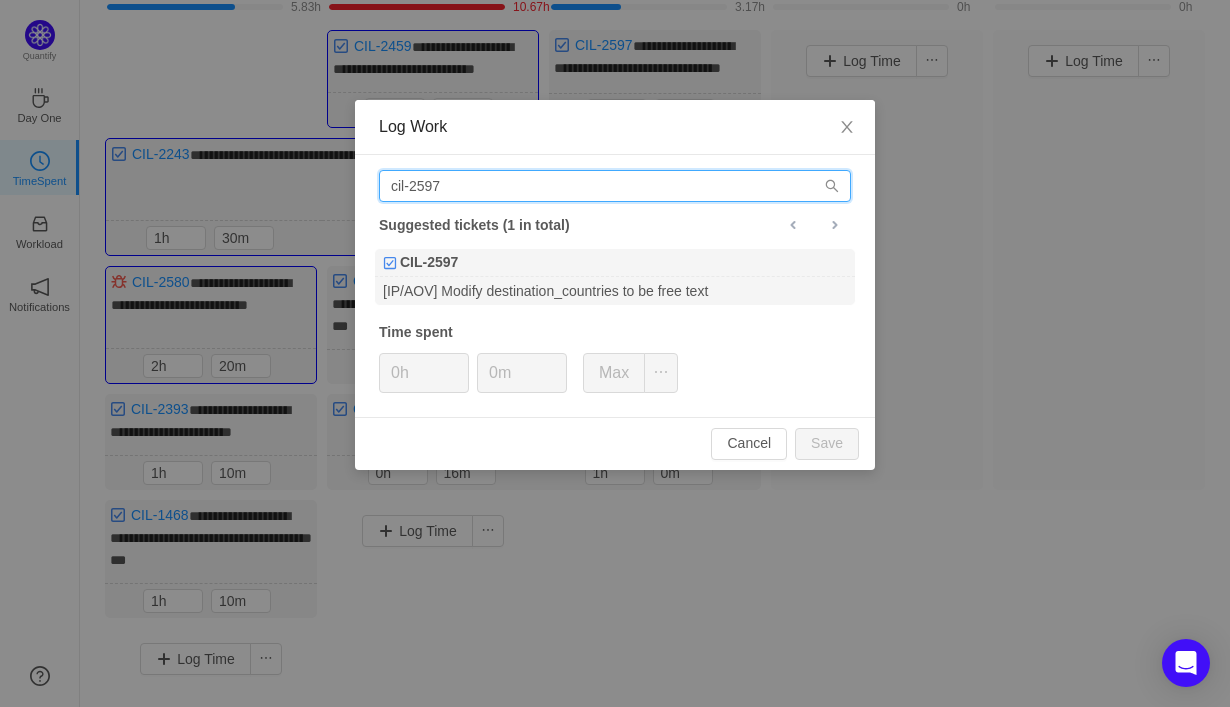 click on "cil-2597" at bounding box center (615, 186) 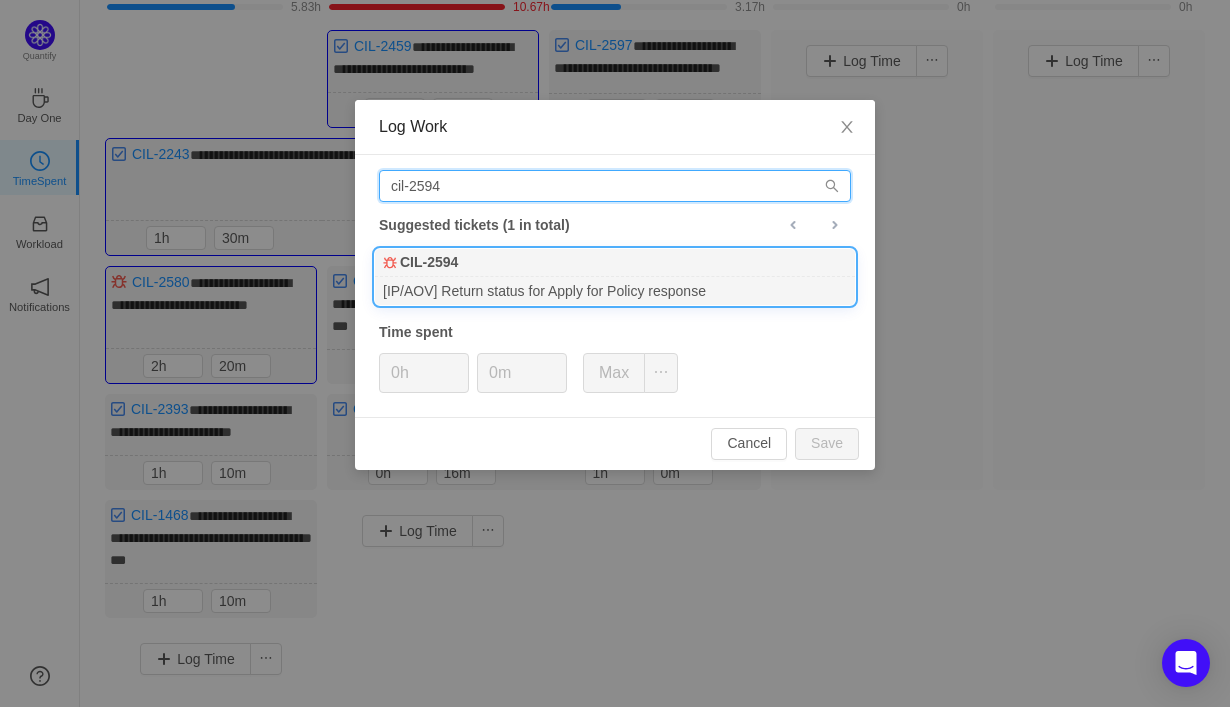 type on "cil-2594" 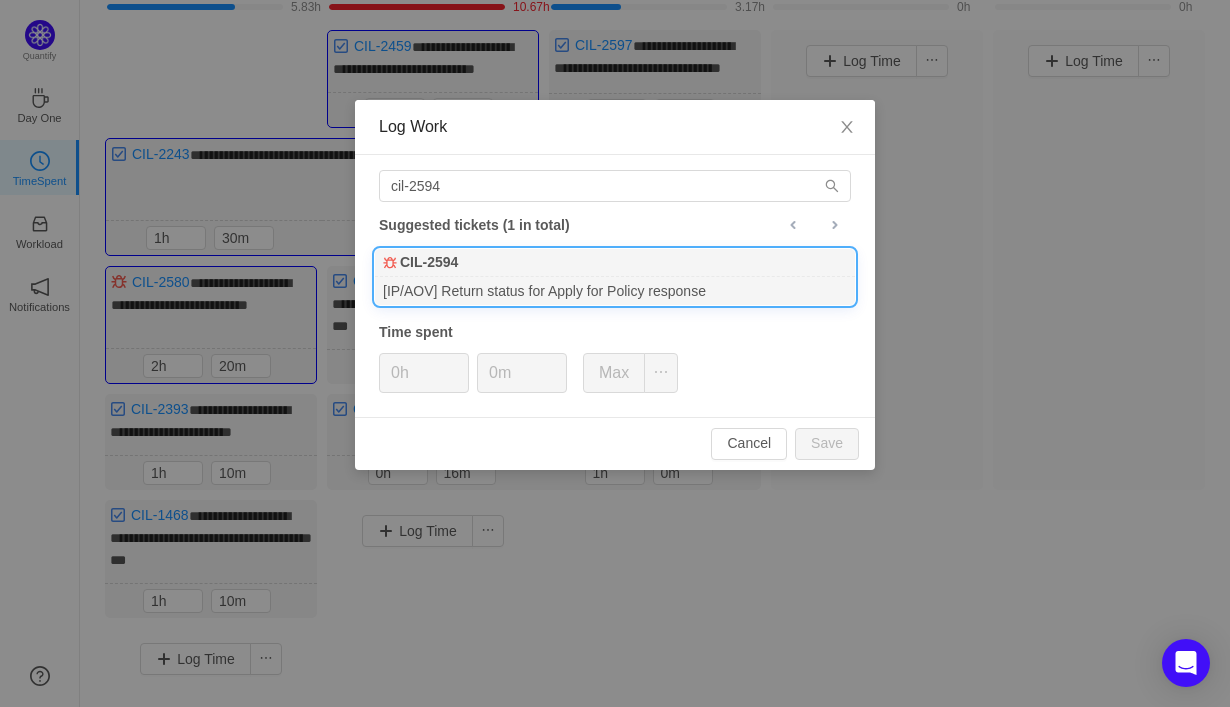 click on "[IP/AOV] Return status for Apply for Policy response" at bounding box center (615, 290) 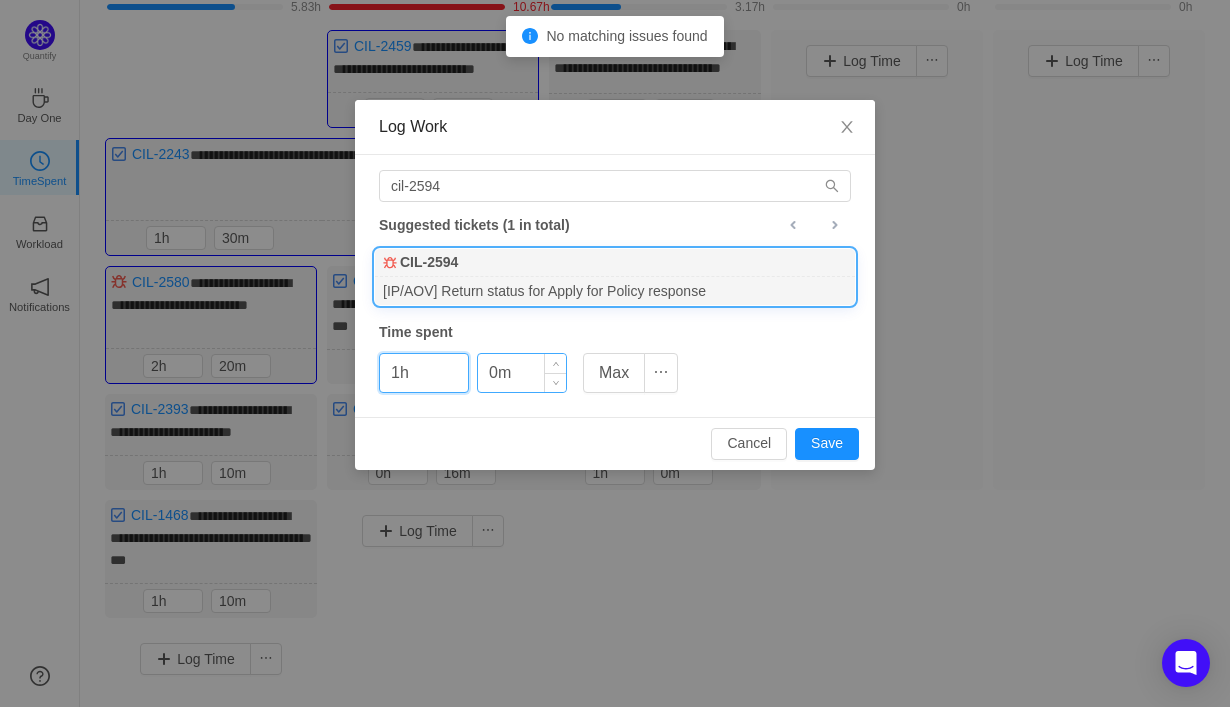 type on "1h" 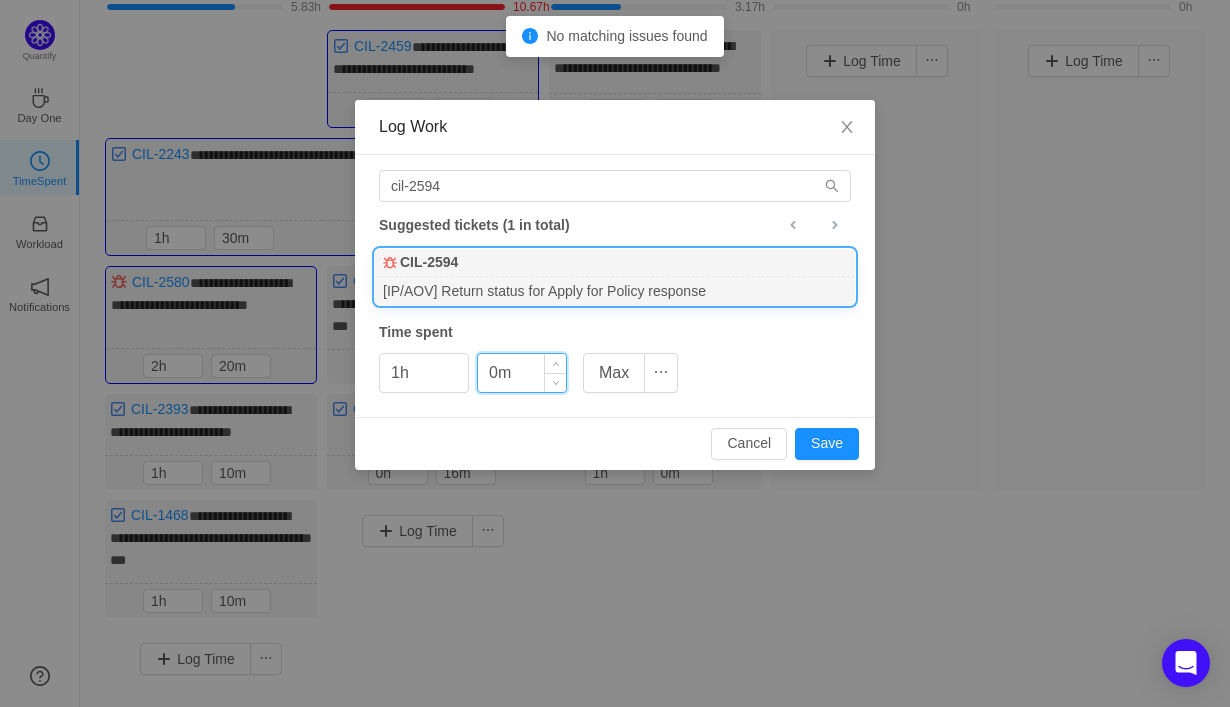 click on "0m" at bounding box center [522, 373] 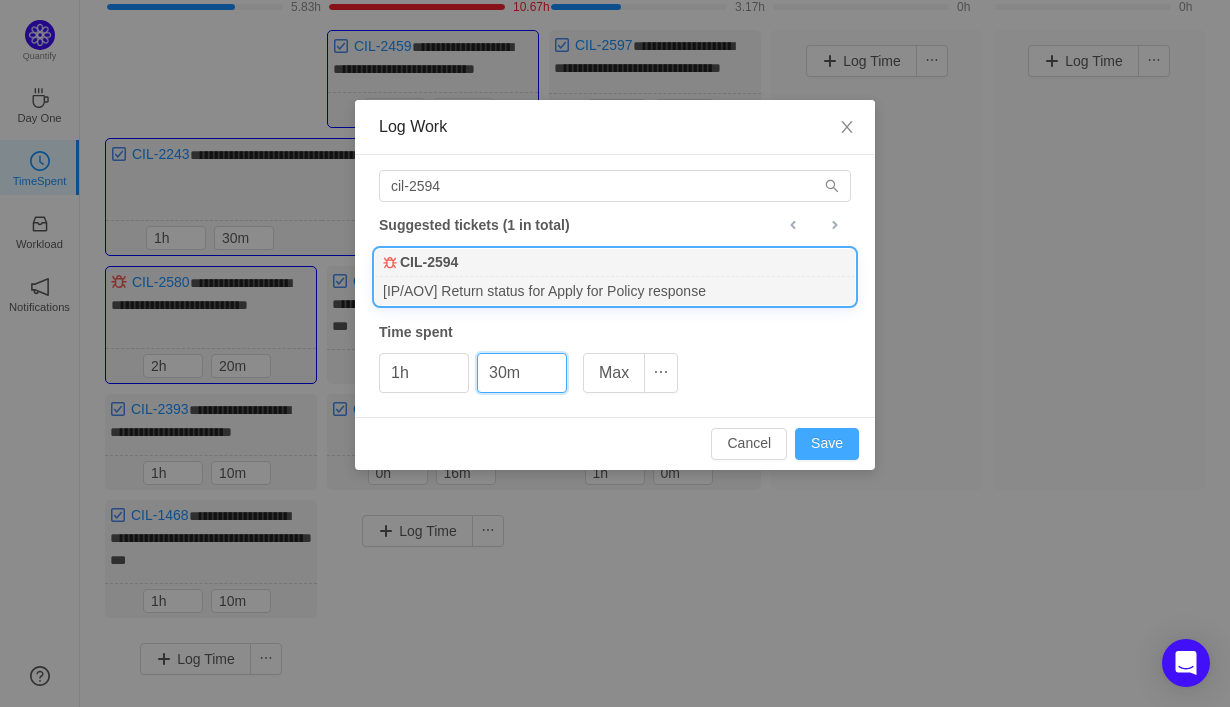 type on "30m" 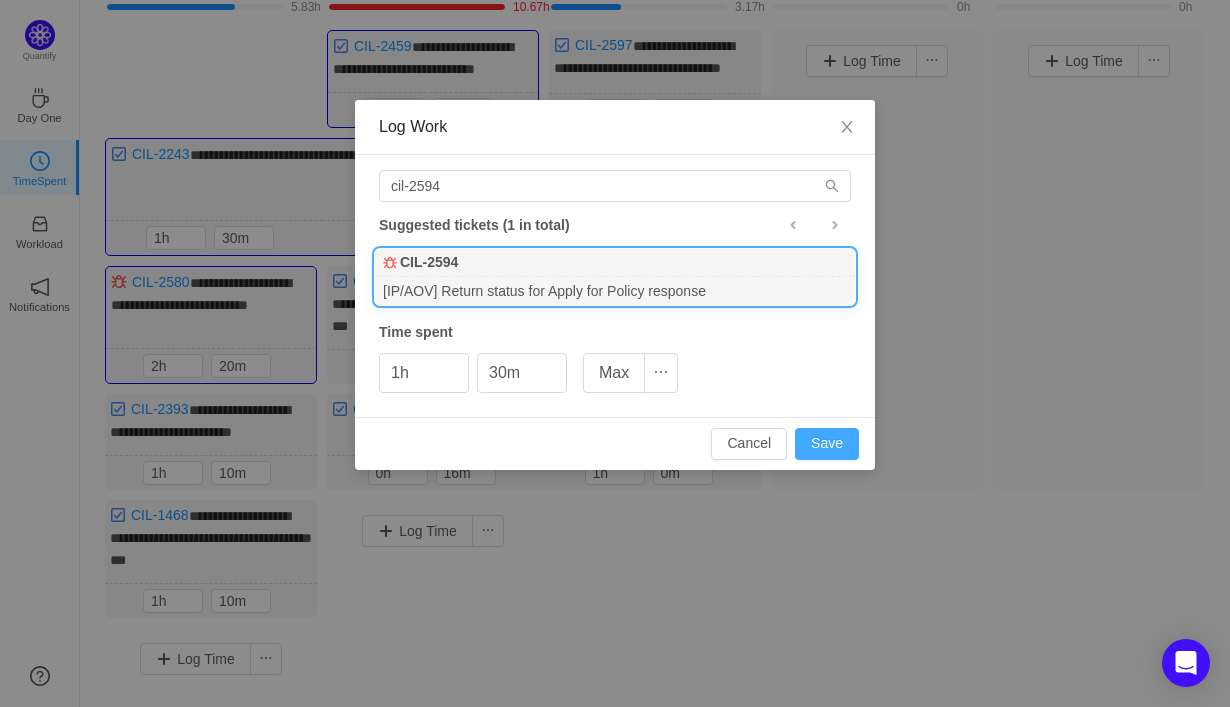 click on "Save" at bounding box center (827, 444) 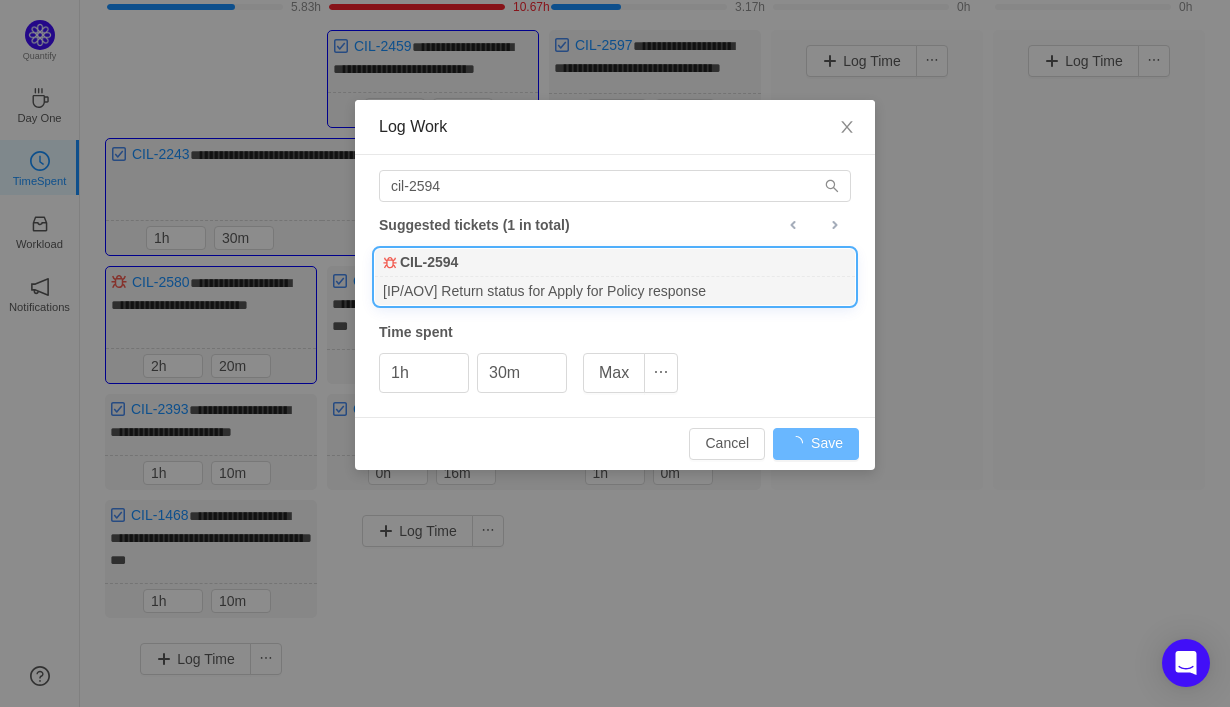 type on "0h" 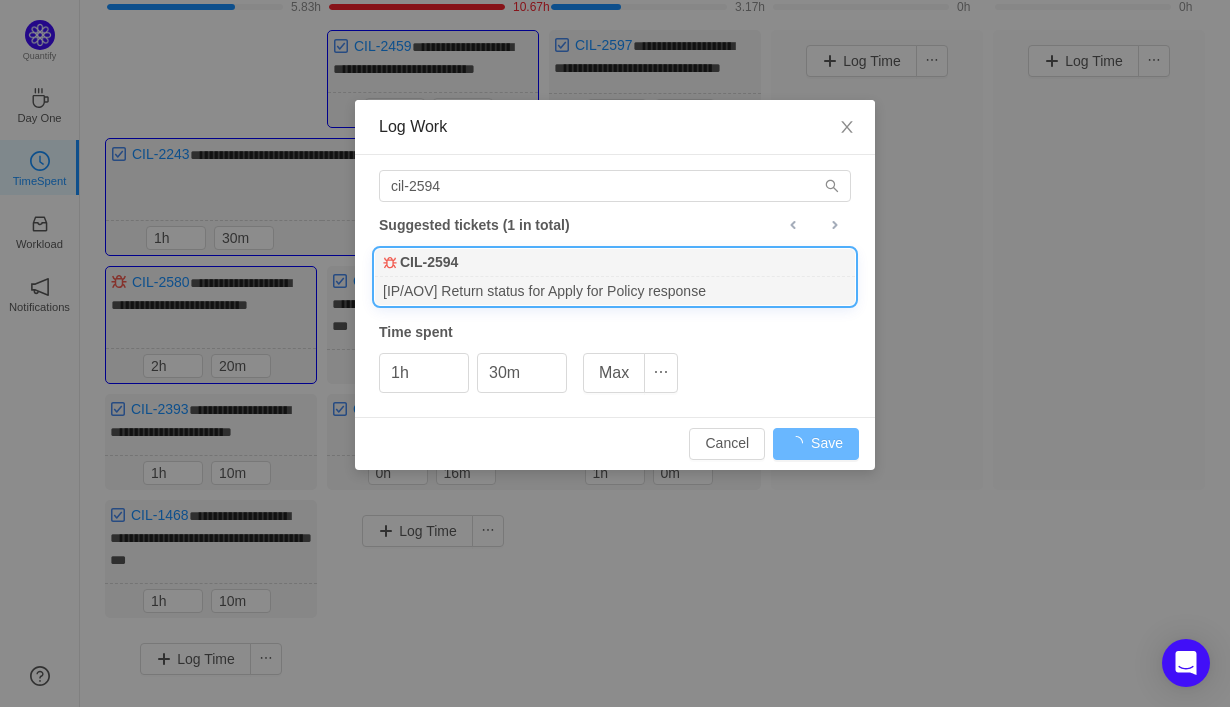 type on "0m" 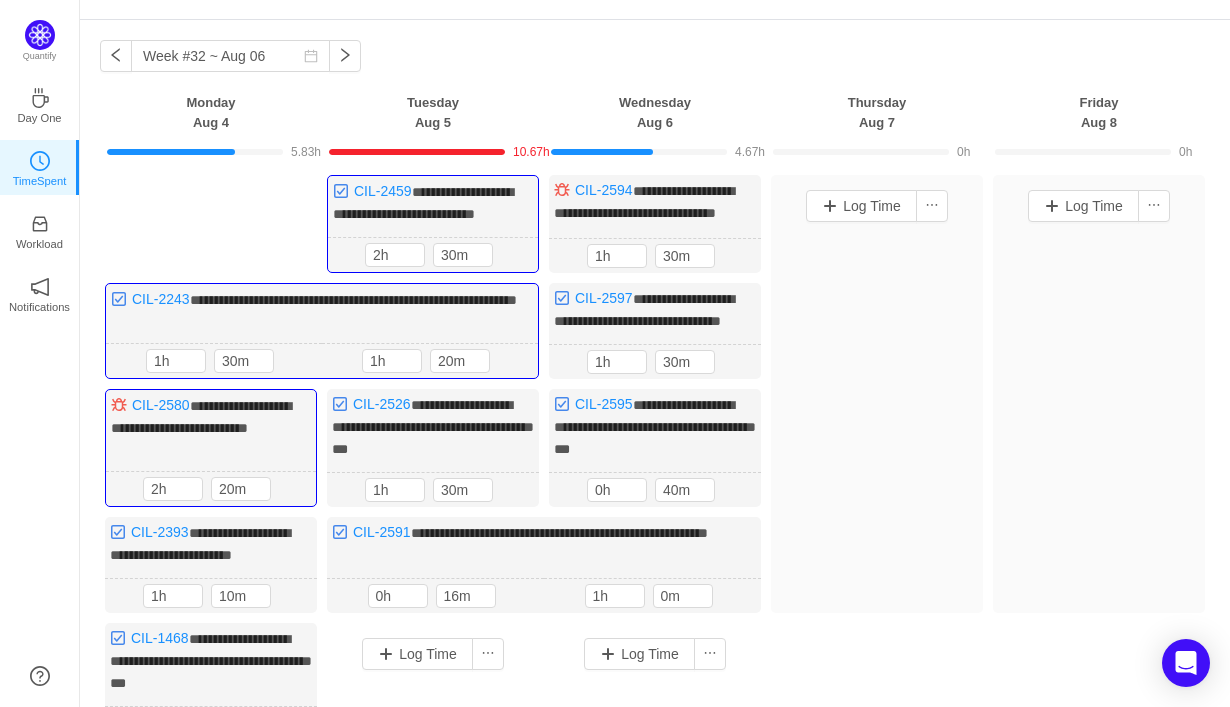 scroll, scrollTop: 51, scrollLeft: 0, axis: vertical 